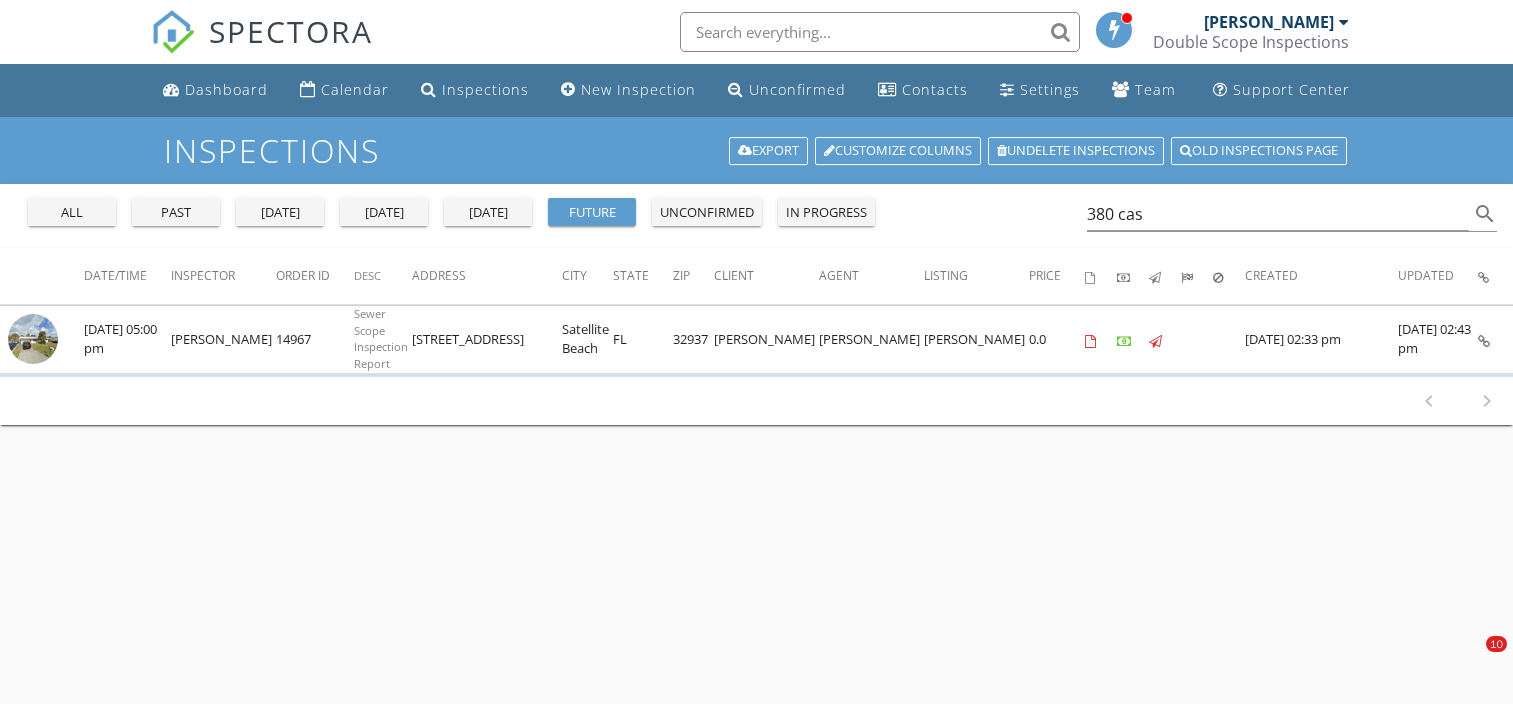 scroll, scrollTop: 0, scrollLeft: 0, axis: both 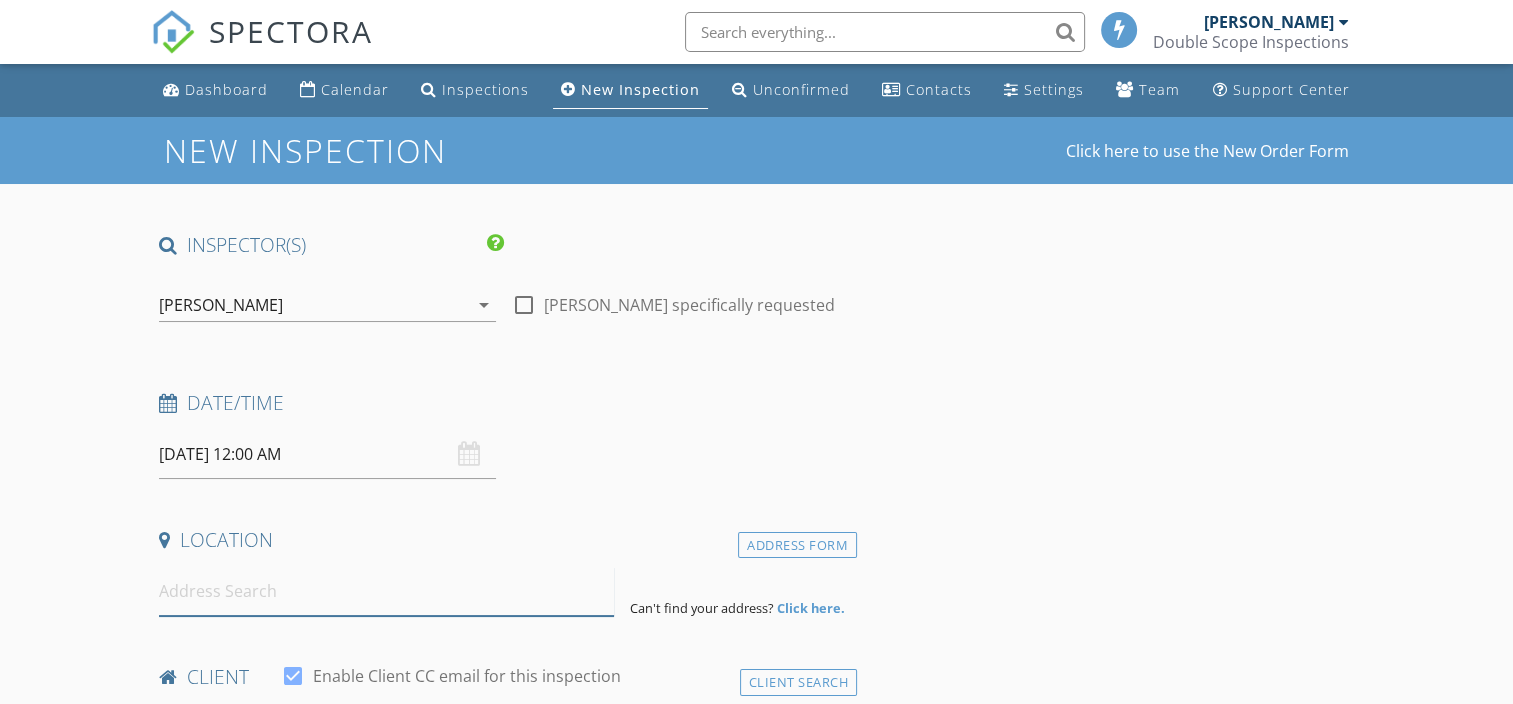 click at bounding box center [386, 591] 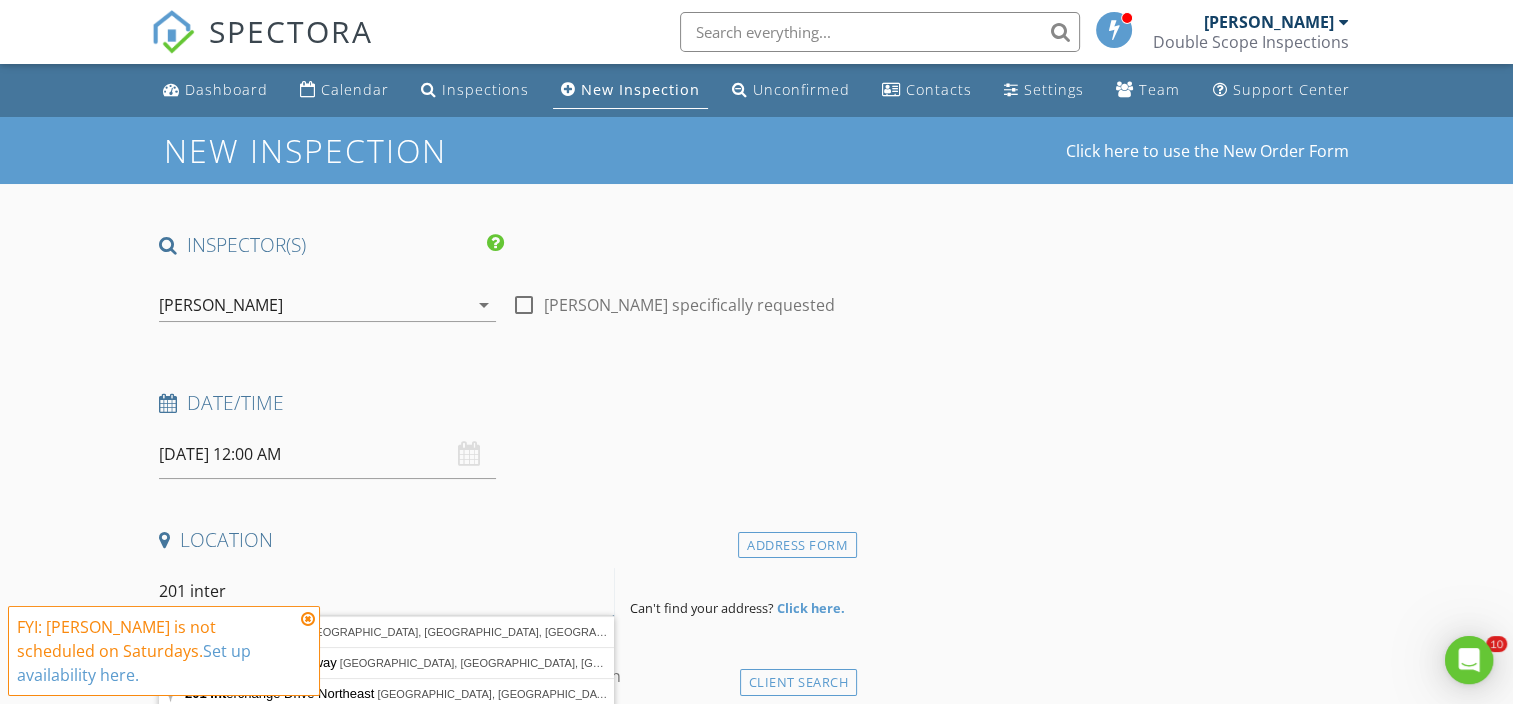 scroll, scrollTop: 0, scrollLeft: 0, axis: both 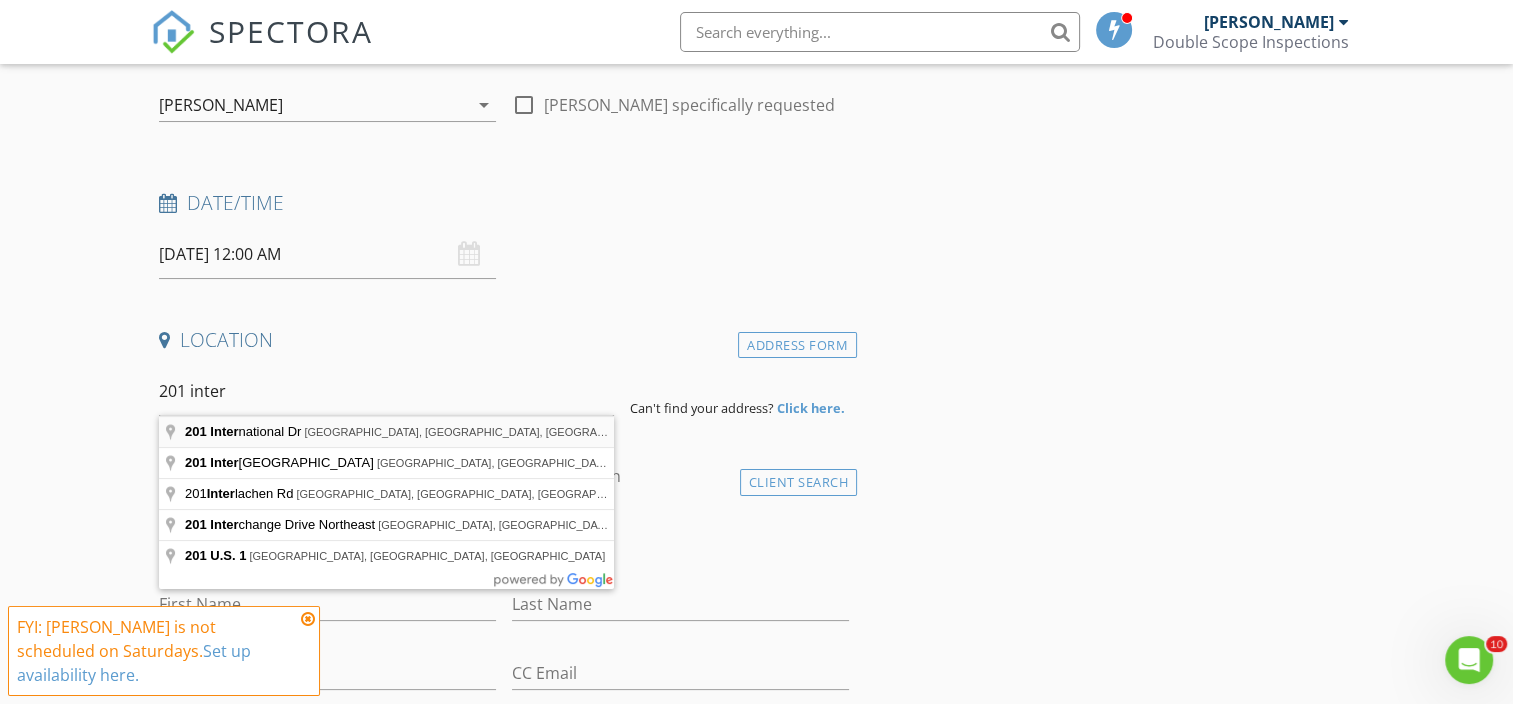 type on "[STREET_ADDRESS]" 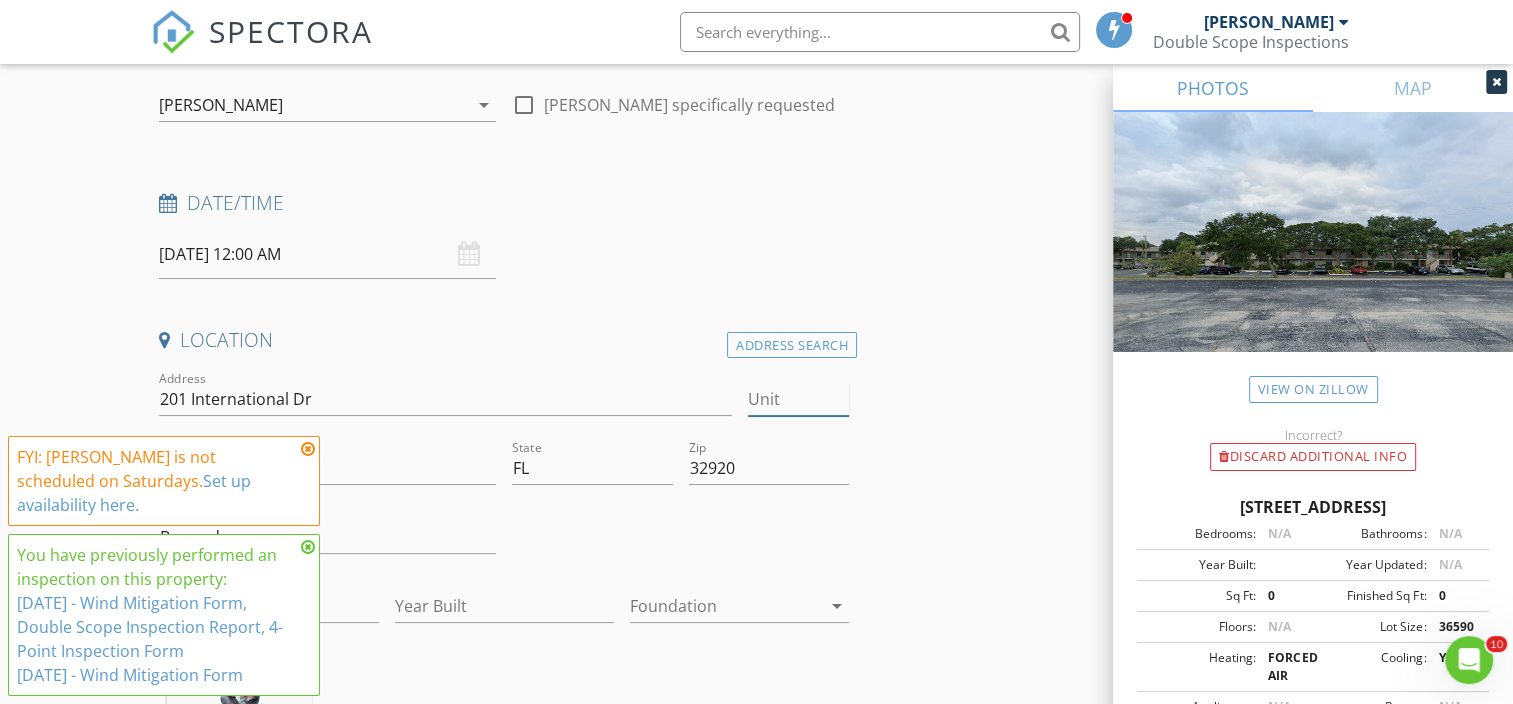 click on "Unit" at bounding box center [799, 399] 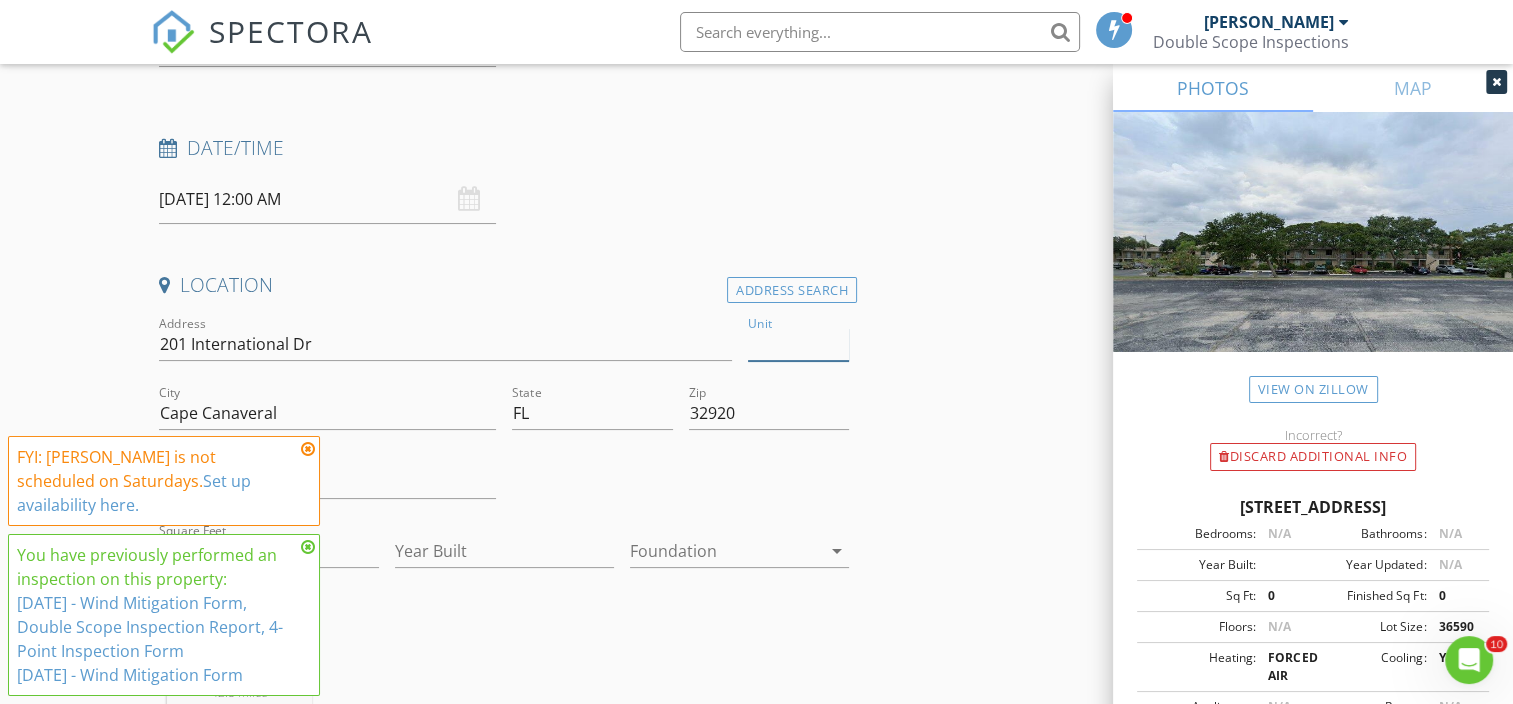 scroll, scrollTop: 303, scrollLeft: 0, axis: vertical 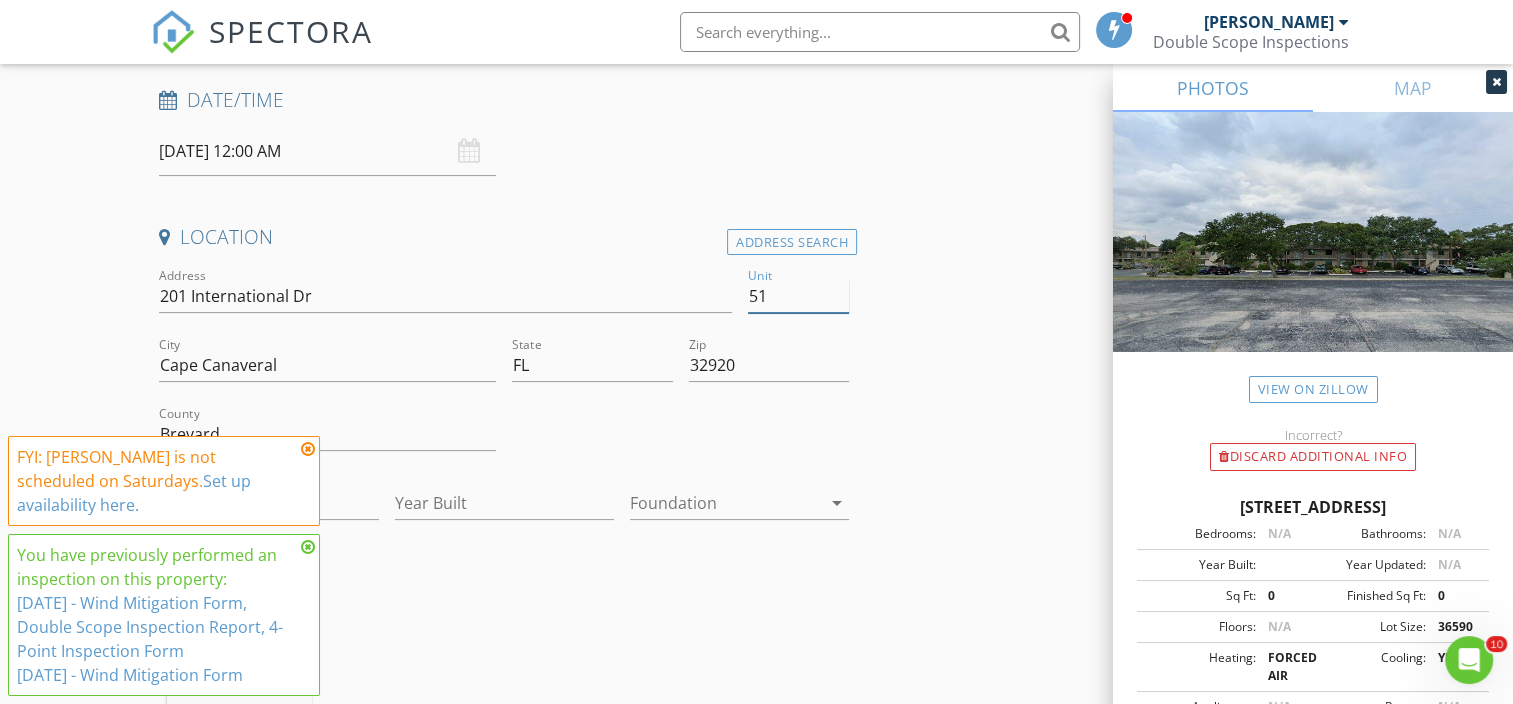type on "513" 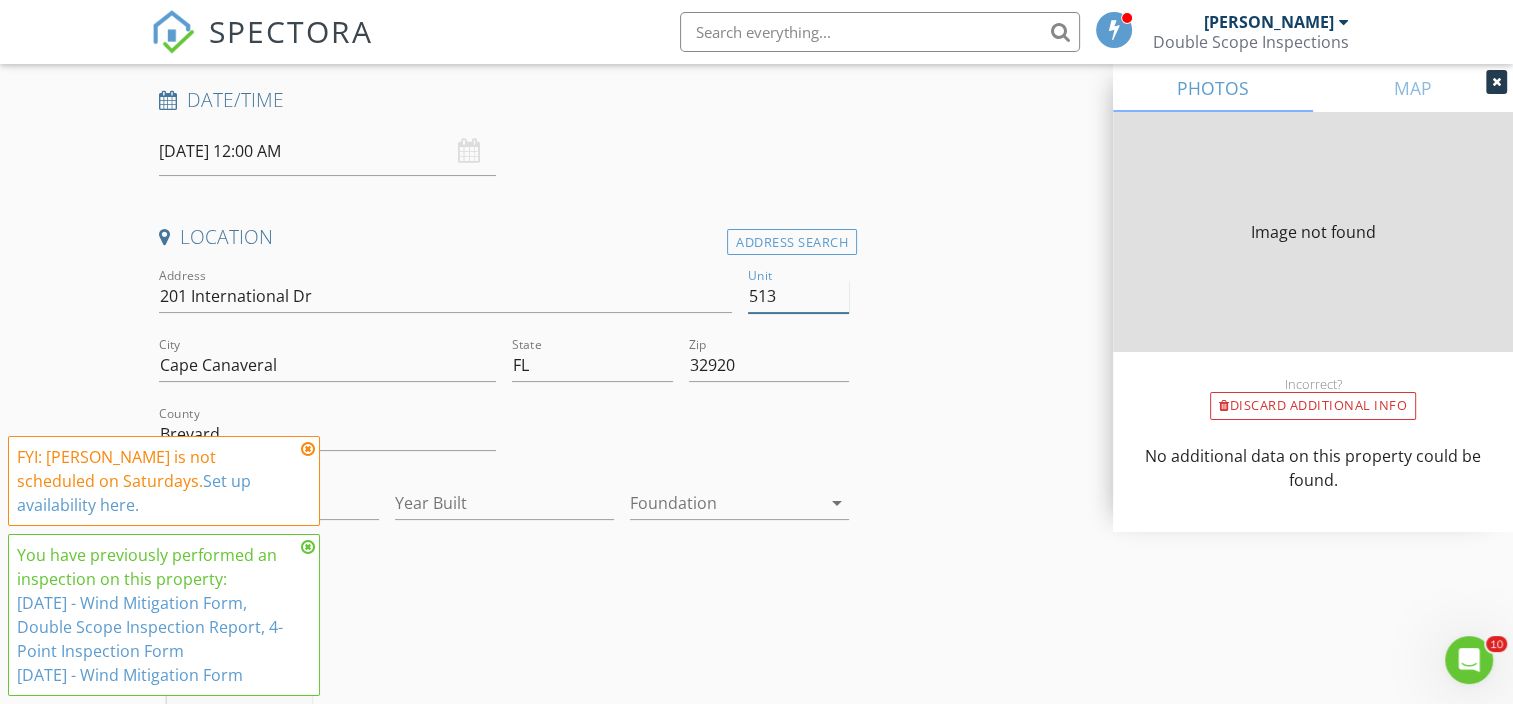 type on "1050" 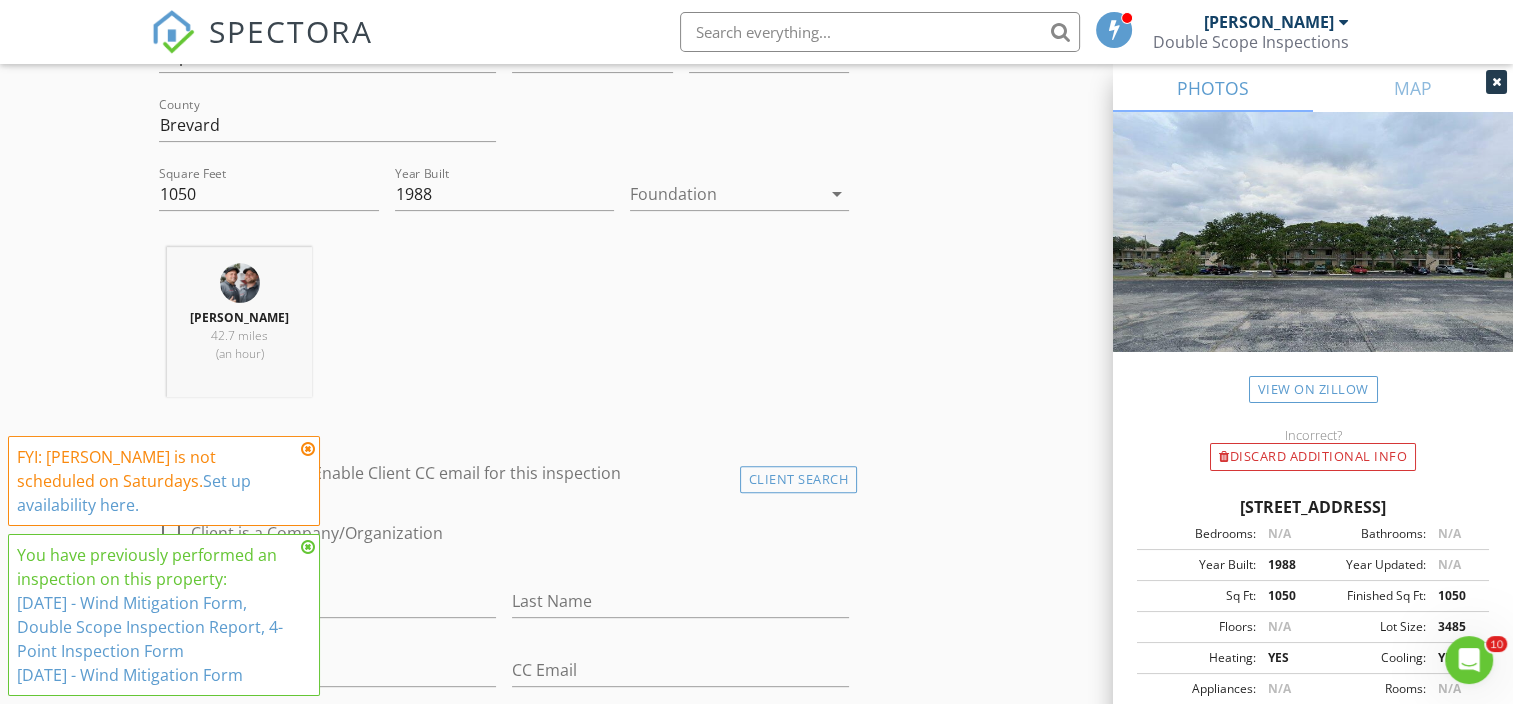 scroll, scrollTop: 630, scrollLeft: 0, axis: vertical 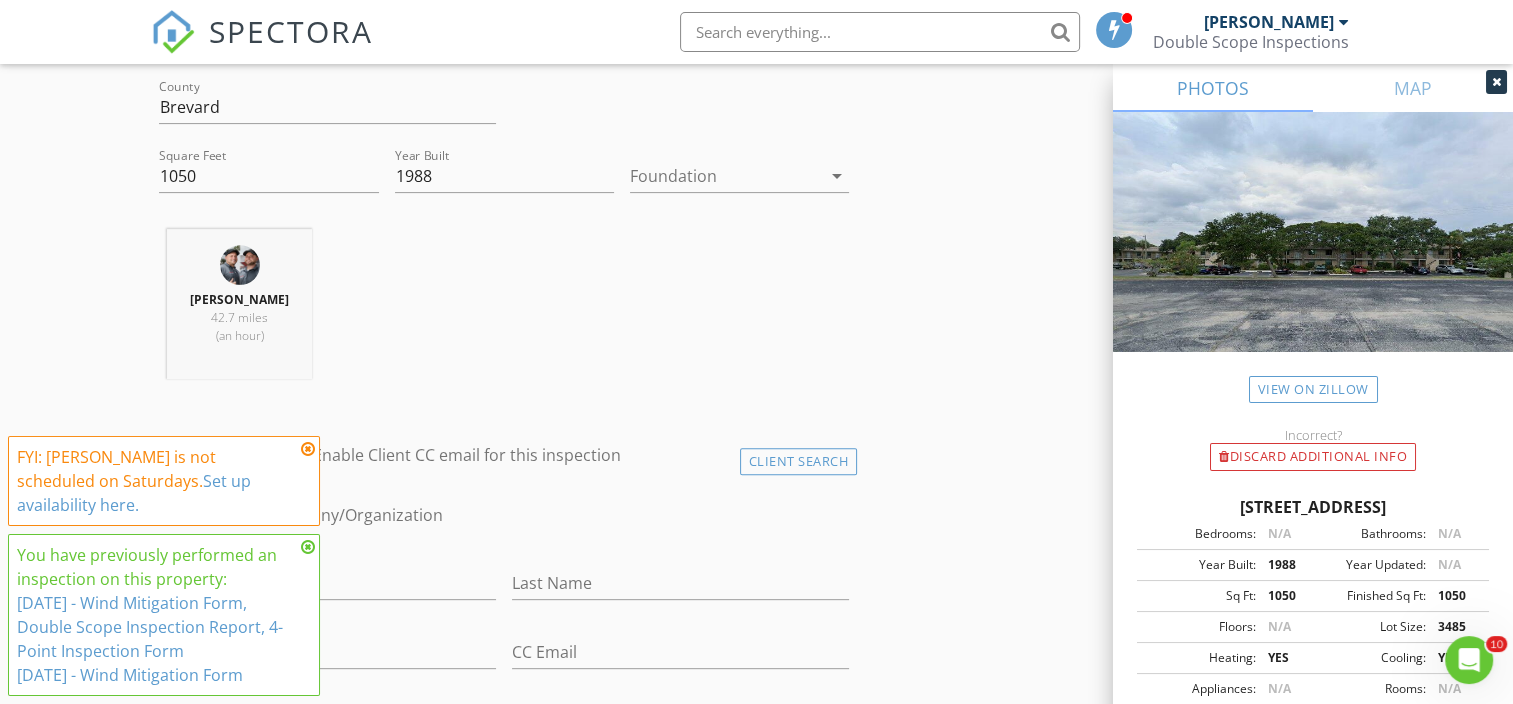 type on "513" 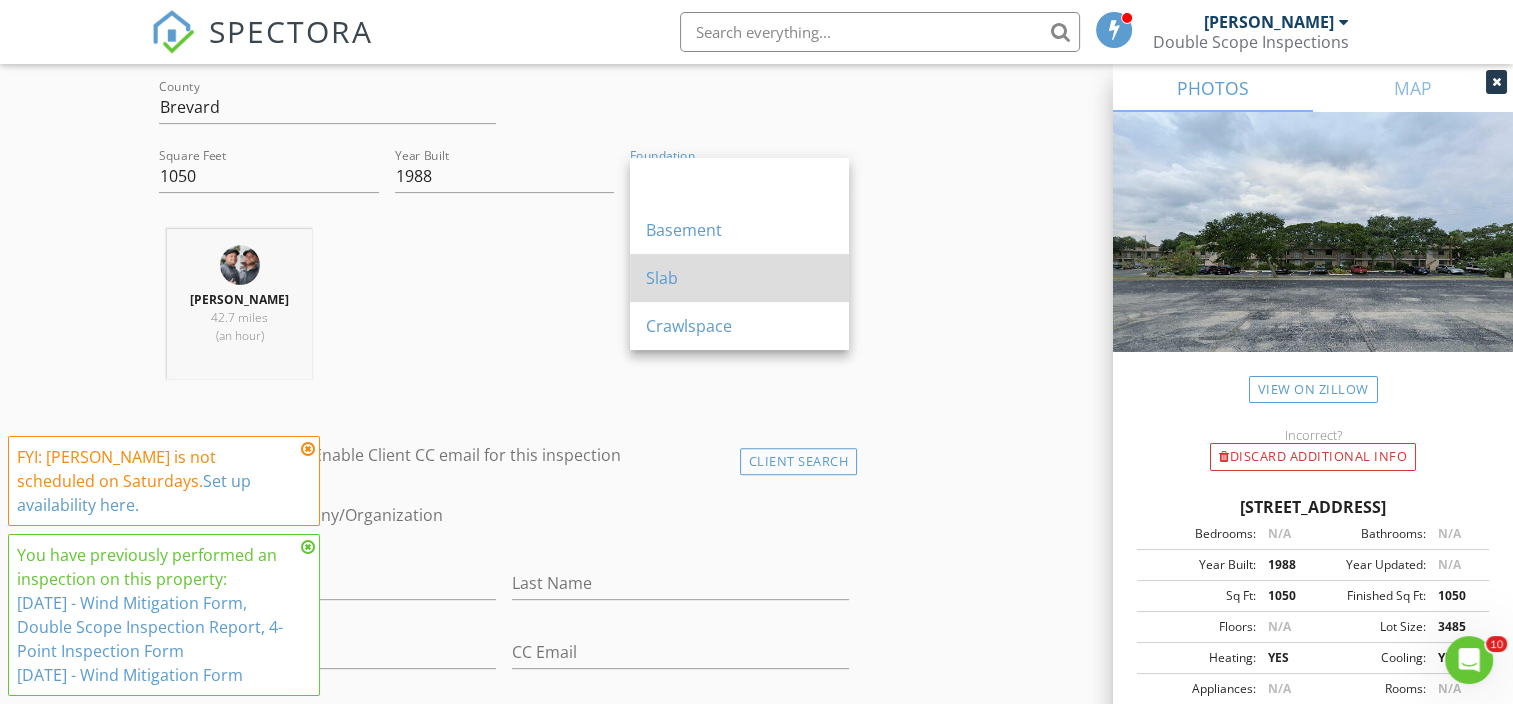 click on "Slab" at bounding box center [739, 278] 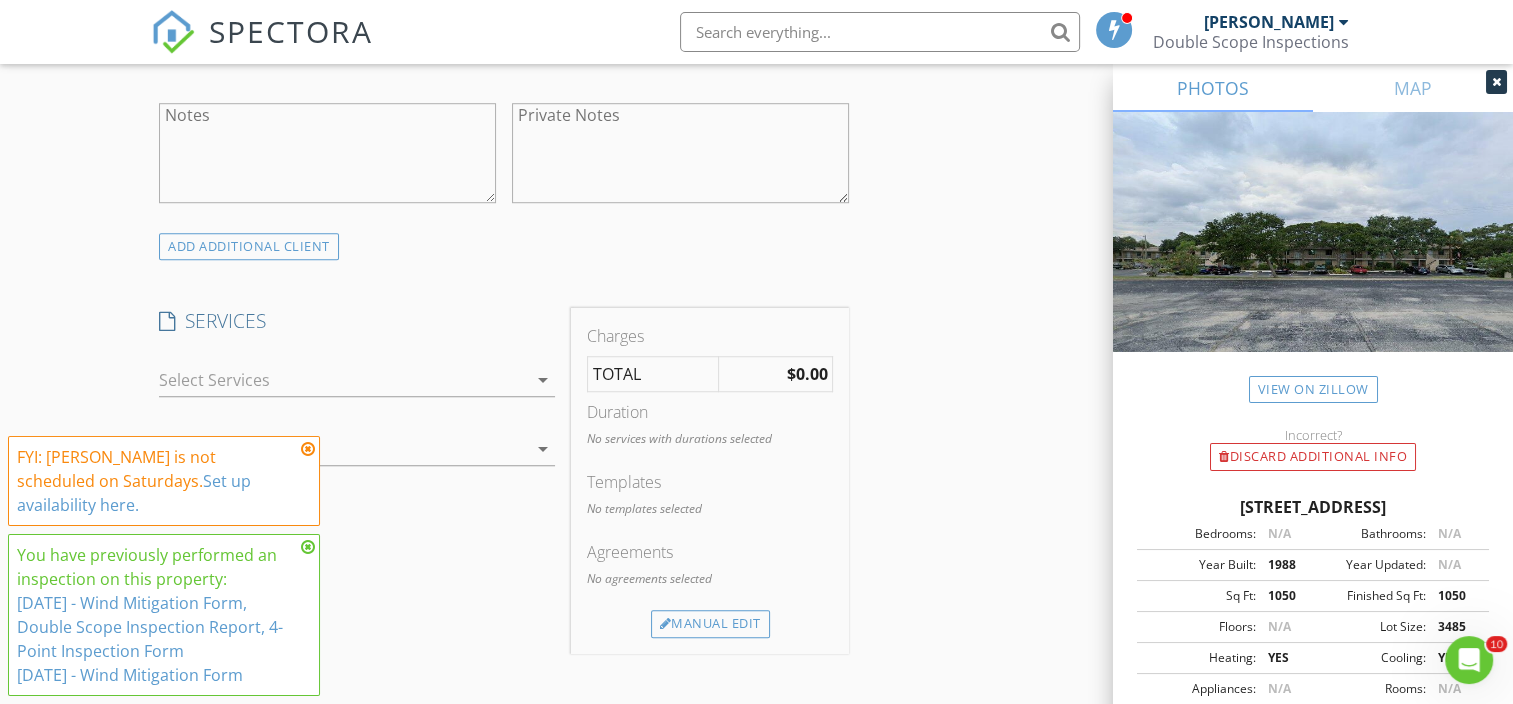 scroll, scrollTop: 1651, scrollLeft: 0, axis: vertical 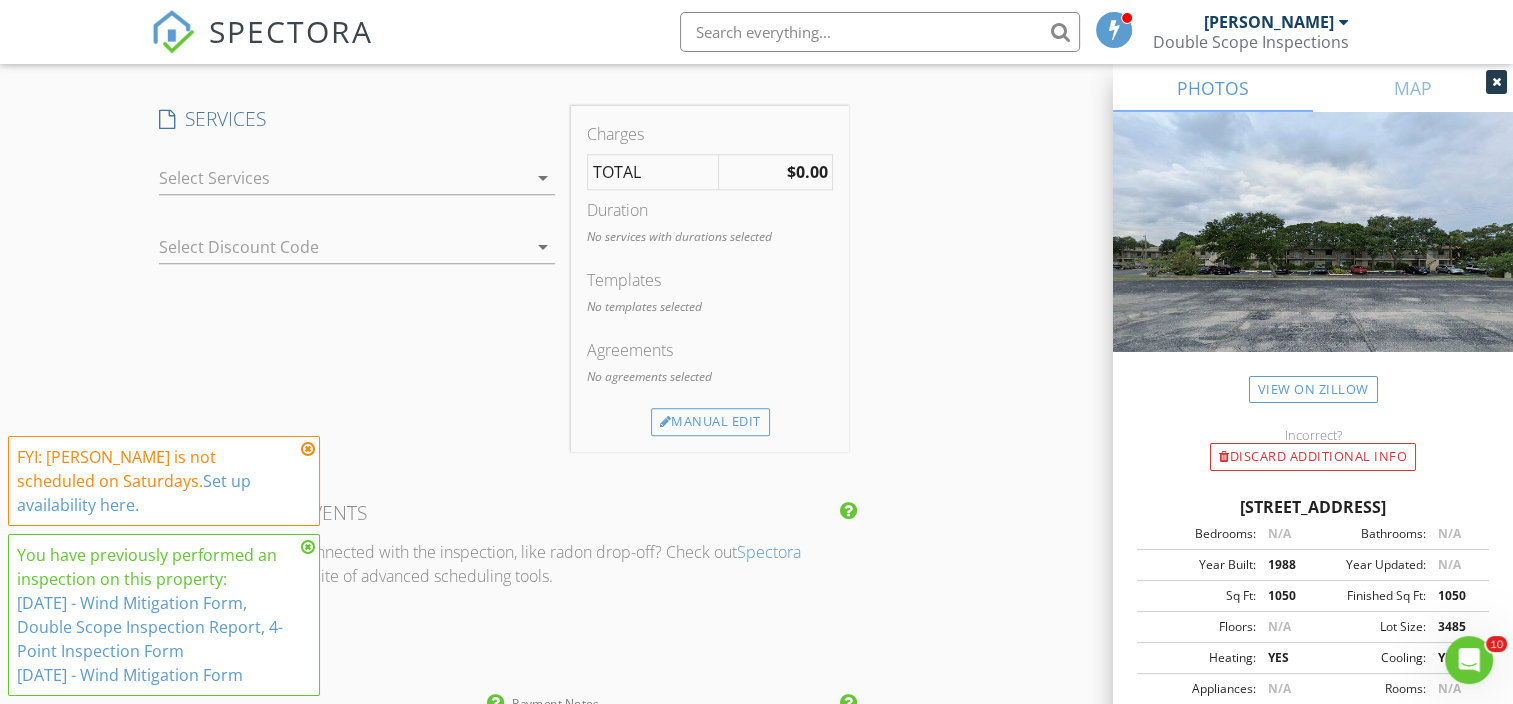 click at bounding box center [343, 178] 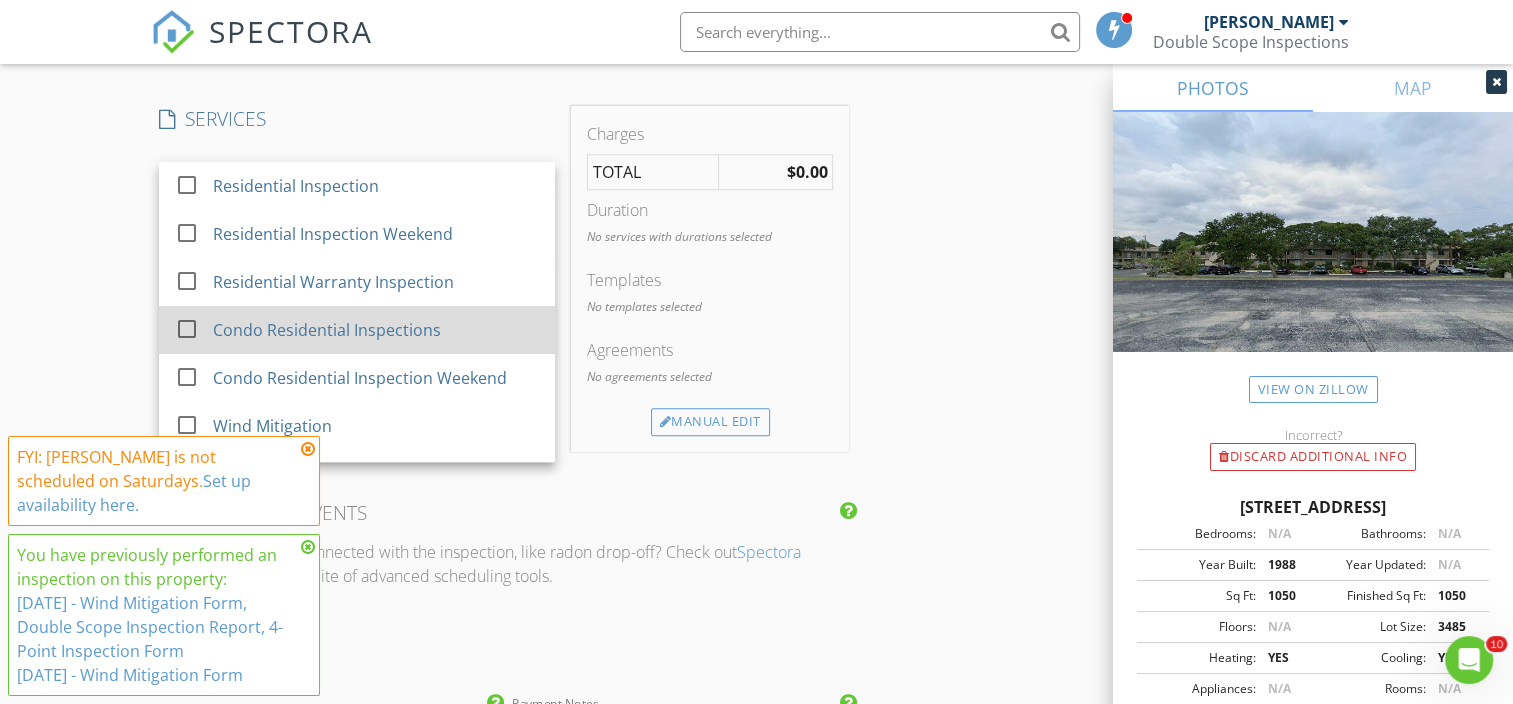 click on "Condo  Residential Inspections" at bounding box center (328, 330) 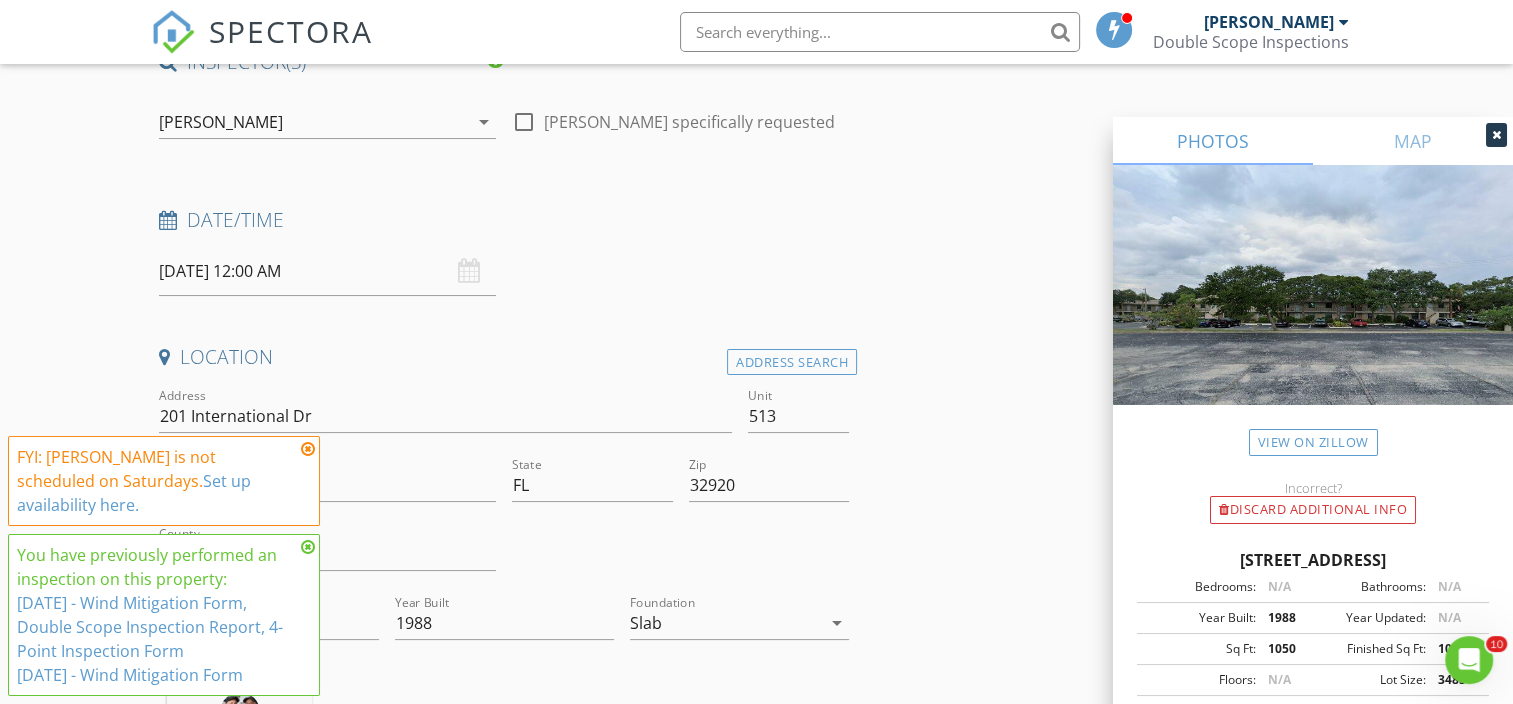 scroll, scrollTop: 0, scrollLeft: 0, axis: both 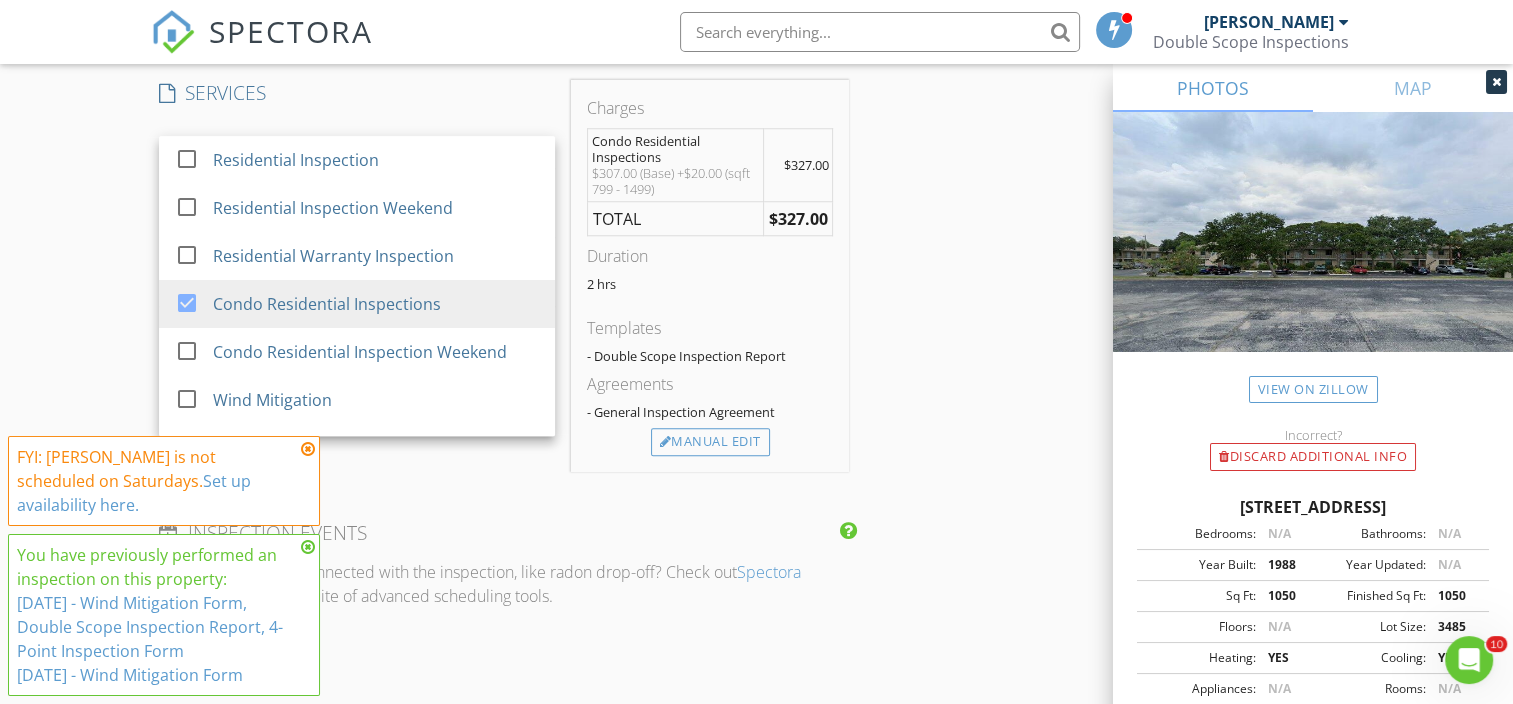 click on "New Inspection
Click here to use the New Order Form
INSPECTOR(S)
check_box   Mark Watson   PRIMARY   check_box_outline_blank   William Watson     check_box_outline_blank   Mark Benson     check_box_outline_blank   Thomas Matson     check_box_outline_blank   Joe Matson     check_box_outline_blank   Jason Fitzwater     check_box_outline_blank   Joseph Posanti     check_box_outline_blank   James Watson     check_box_outline_blank   Richard Clark     Mark Watson arrow_drop_down   check_box_outline_blank Mark Watson specifically requested
Date/Time
07/12/2025 12:00 AM
Location
Address Search       Address 201 International Dr   Unit 513   City Cape Canaveral   State FL   Zip 32920   County Brevard     Square Feet 1050   Year Built 1988   Foundation Slab arrow_drop_down     Mark Watson     42.7 miles     (an hour)
client
check_box   Client Search" at bounding box center (756, 356) 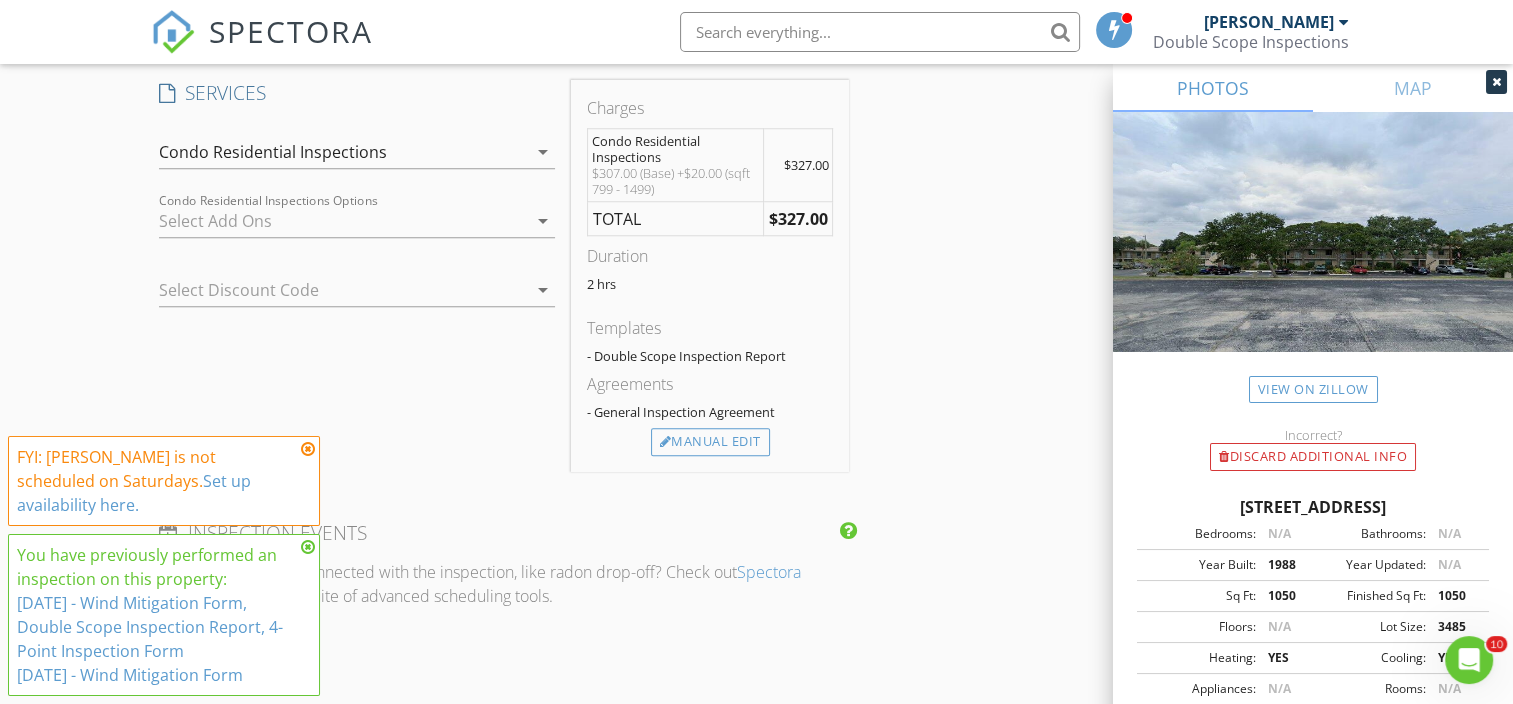 click at bounding box center (343, 221) 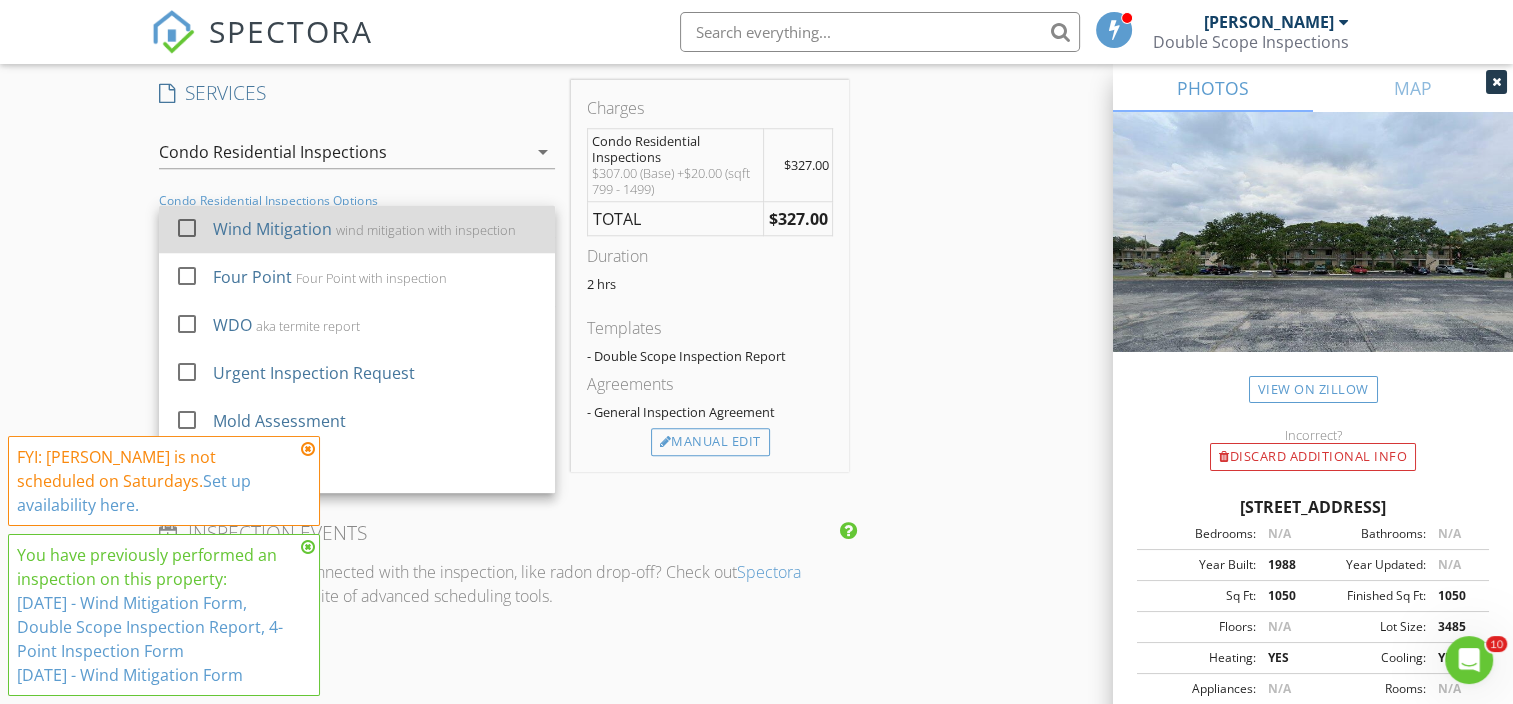 click on "wind mitigation with inspection" at bounding box center (427, 230) 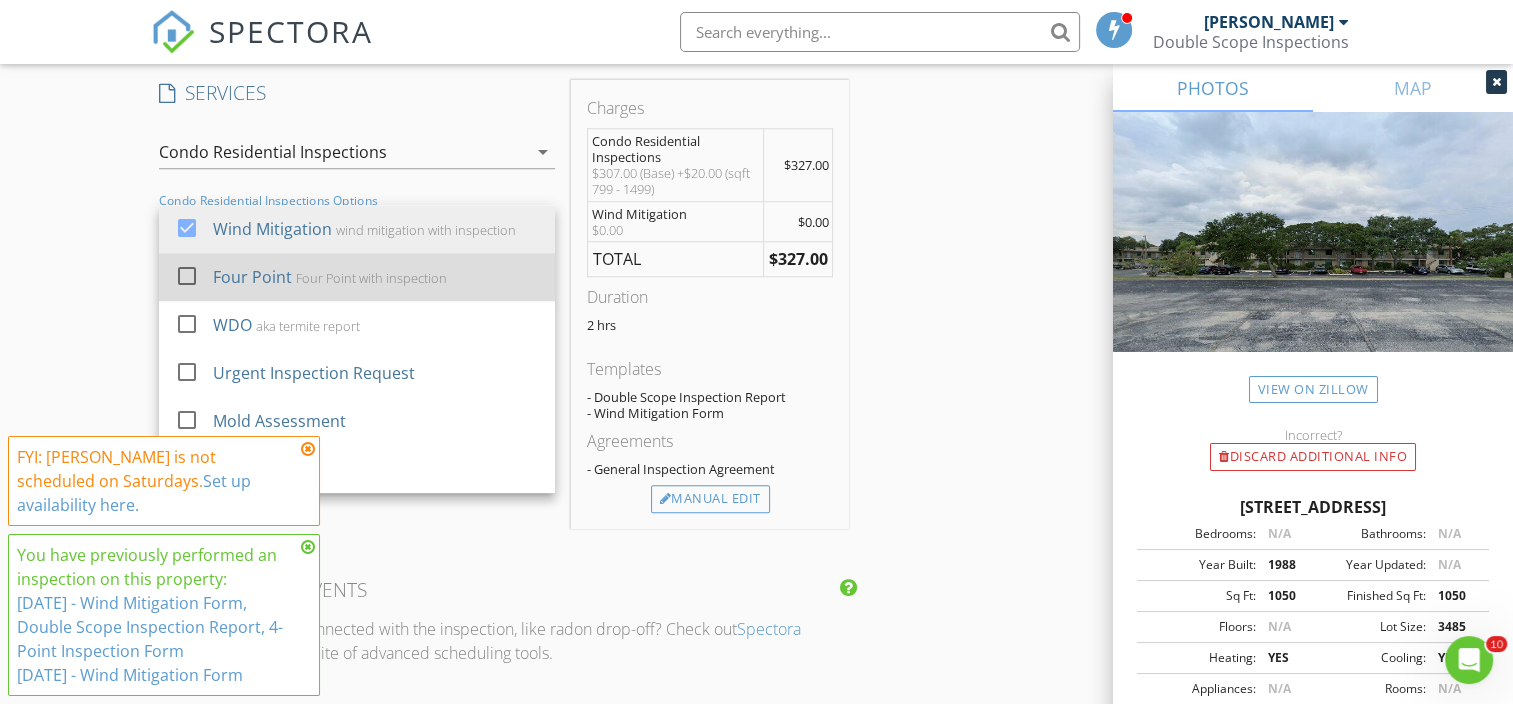 click on "Four Point   Four Point with inspection" at bounding box center [377, 277] 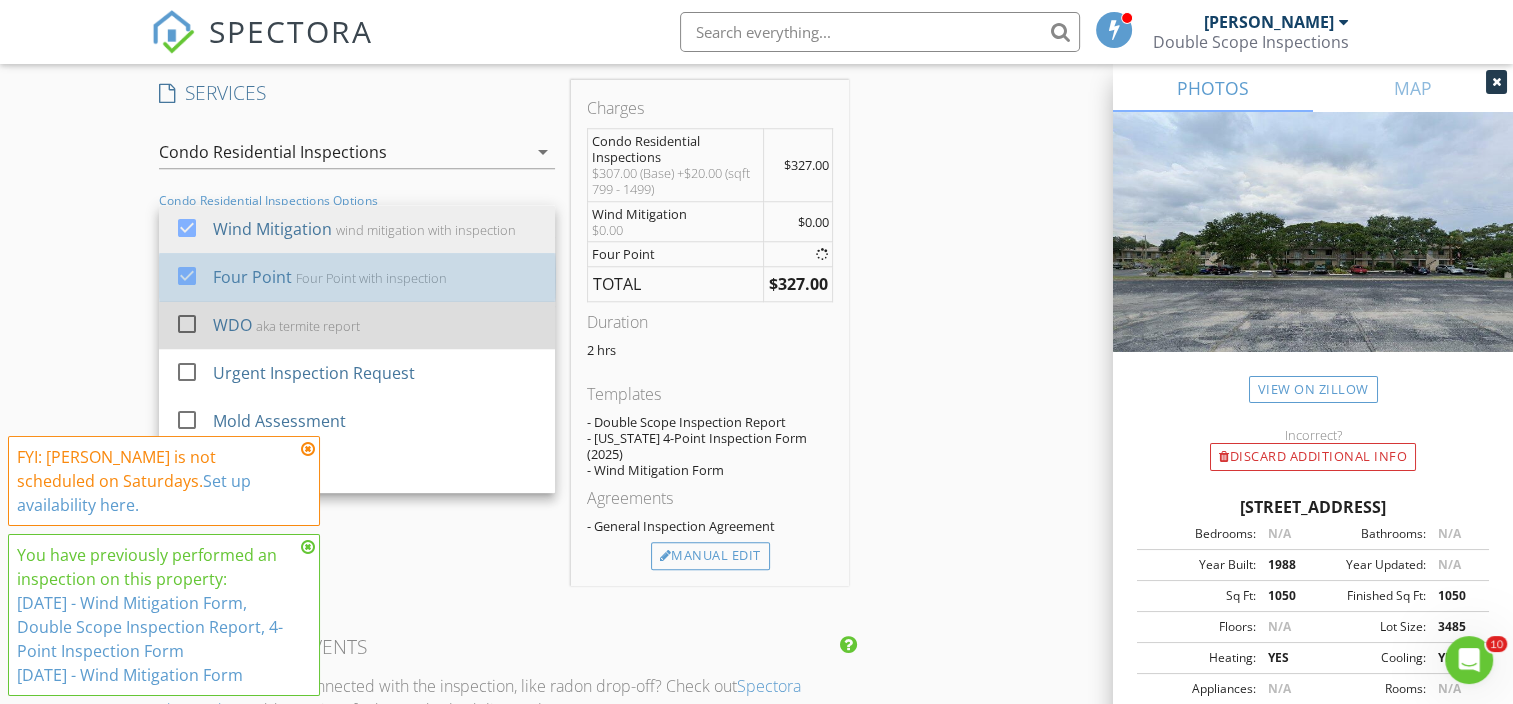 click on "WDO   aka termite report" at bounding box center [377, 325] 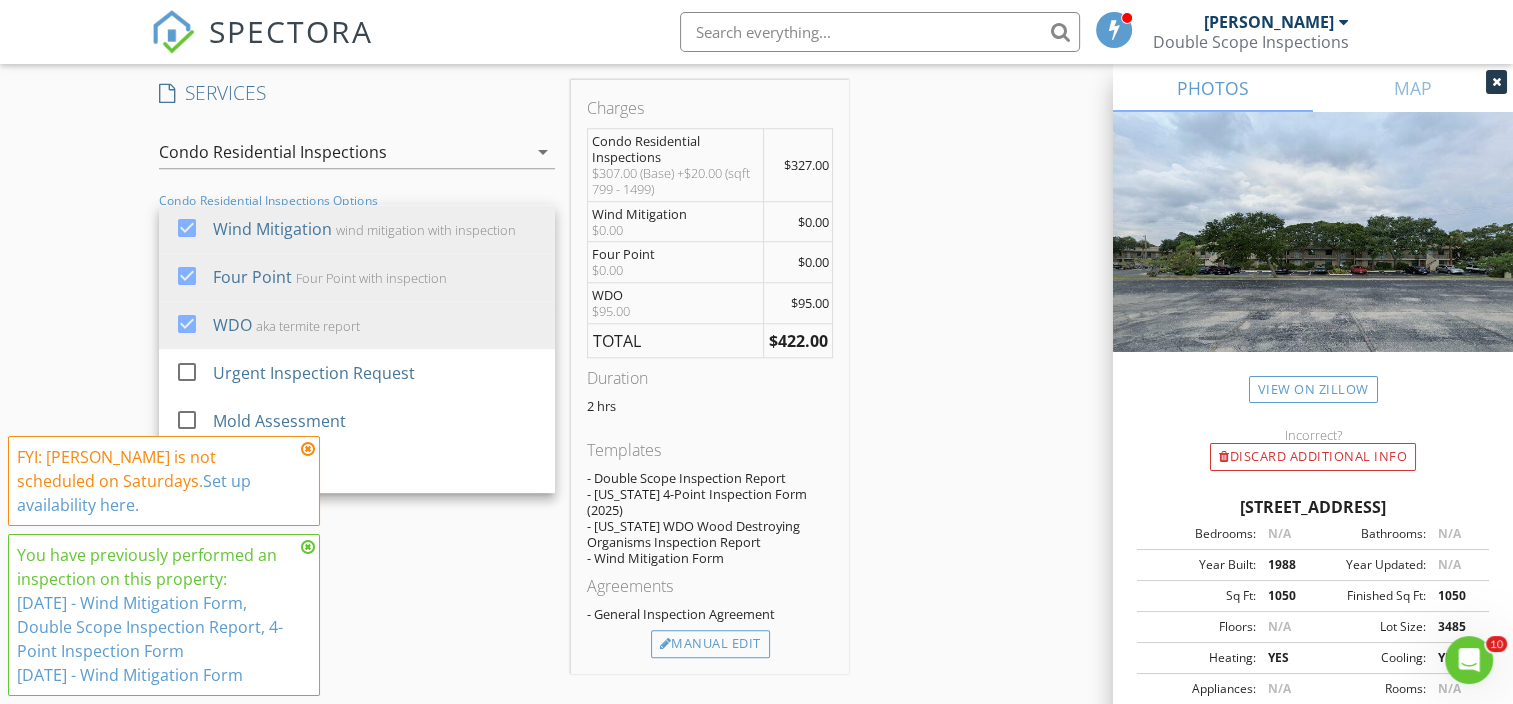 click on "INSPECTOR(S)
check_box   Mark Watson   PRIMARY   check_box_outline_blank   William Watson     check_box_outline_blank   Mark Benson     check_box_outline_blank   Thomas Matson     check_box_outline_blank   Joe Matson     check_box_outline_blank   Jason Fitzwater     check_box_outline_blank   Joseph Posanti     check_box_outline_blank   James Watson     check_box_outline_blank   Richard Clark     Mark Watson arrow_drop_down   check_box_outline_blank Mark Watson specifically requested
Date/Time
07/12/2025 12:00 AM
Location
Address Search       Address 201 International Dr   Unit 513   City Cape Canaveral   State FL   Zip 32920   County Brevard     Square Feet 1050   Year Built 1988   Foundation Slab arrow_drop_down     Mark Watson     42.7 miles     (an hour)
client
check_box Enable Client CC email for this inspection   Client Search         First Name" at bounding box center (756, 490) 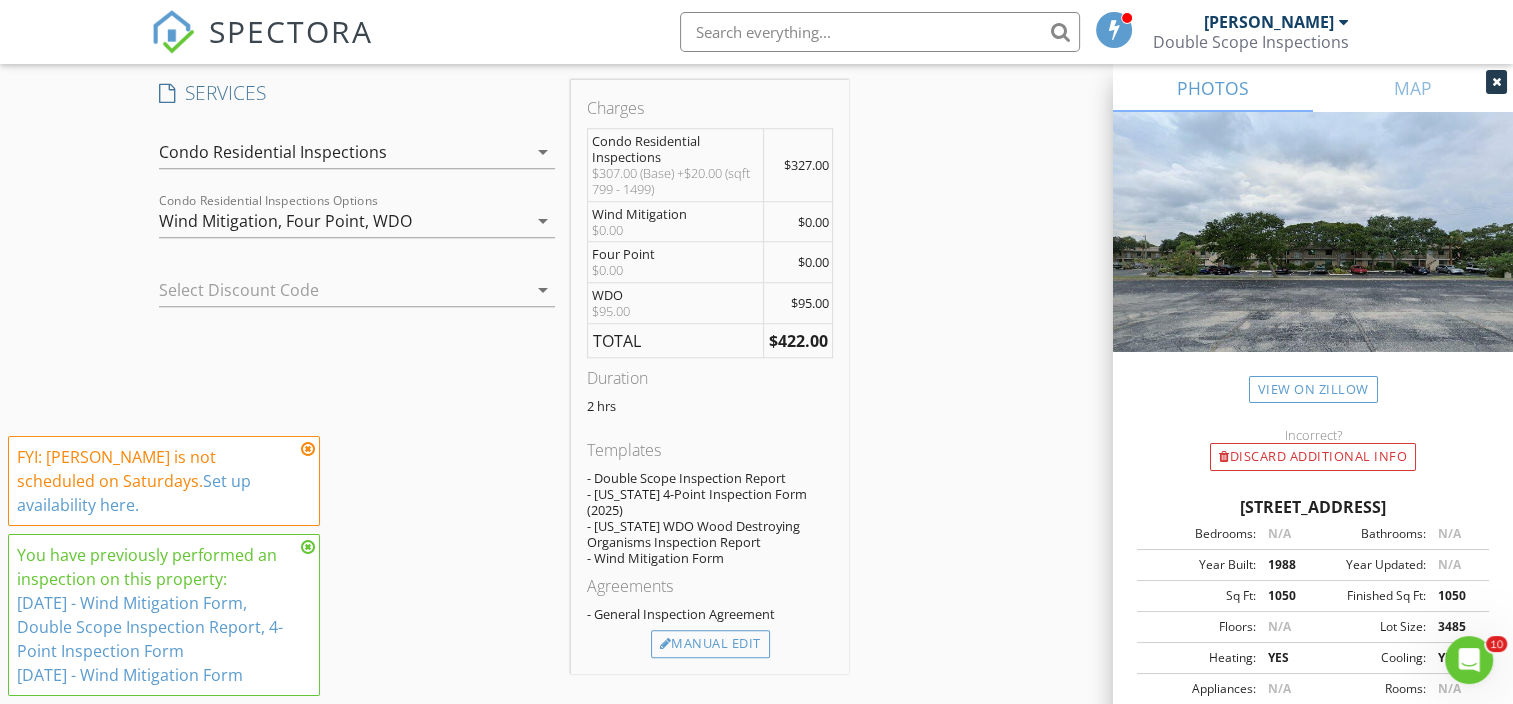 click at bounding box center (308, 449) 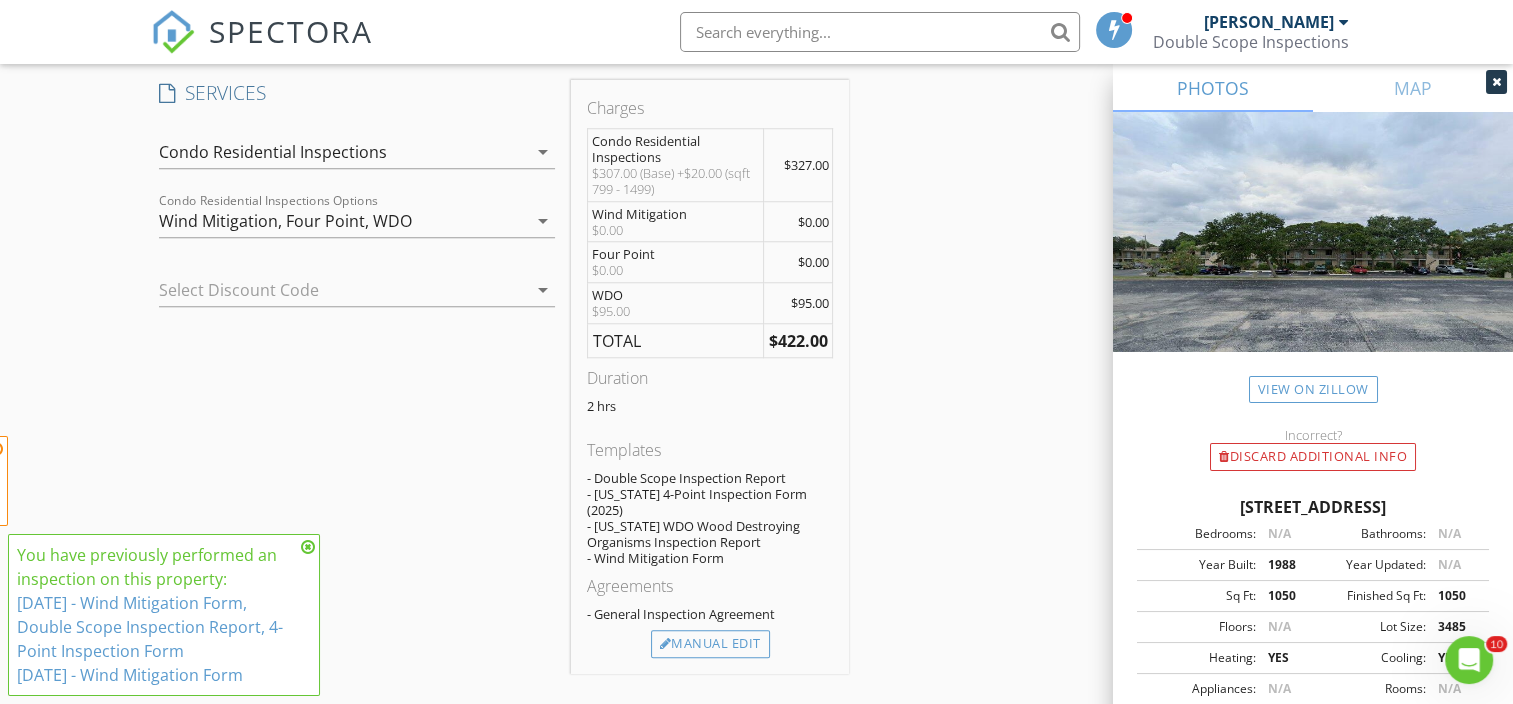 click at bounding box center [308, 547] 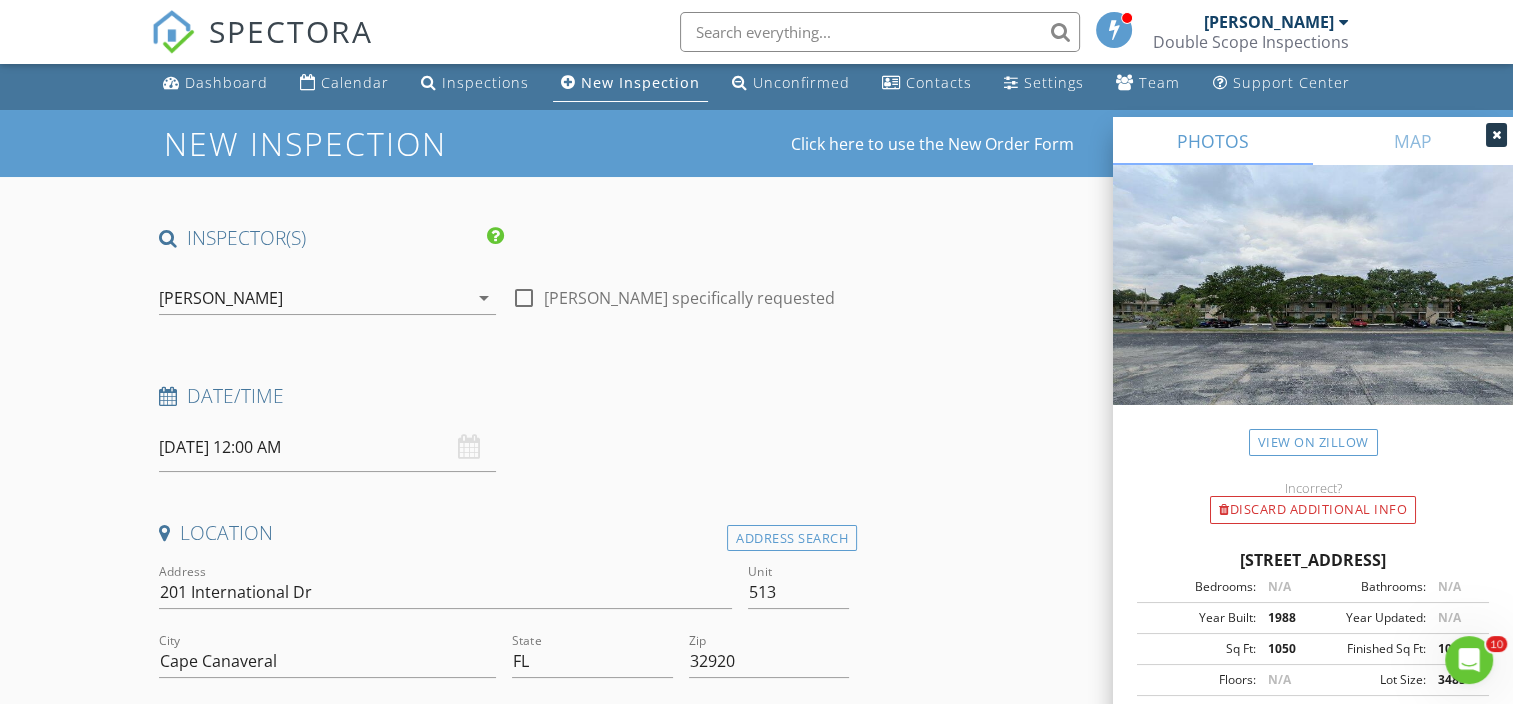 scroll, scrollTop: 0, scrollLeft: 0, axis: both 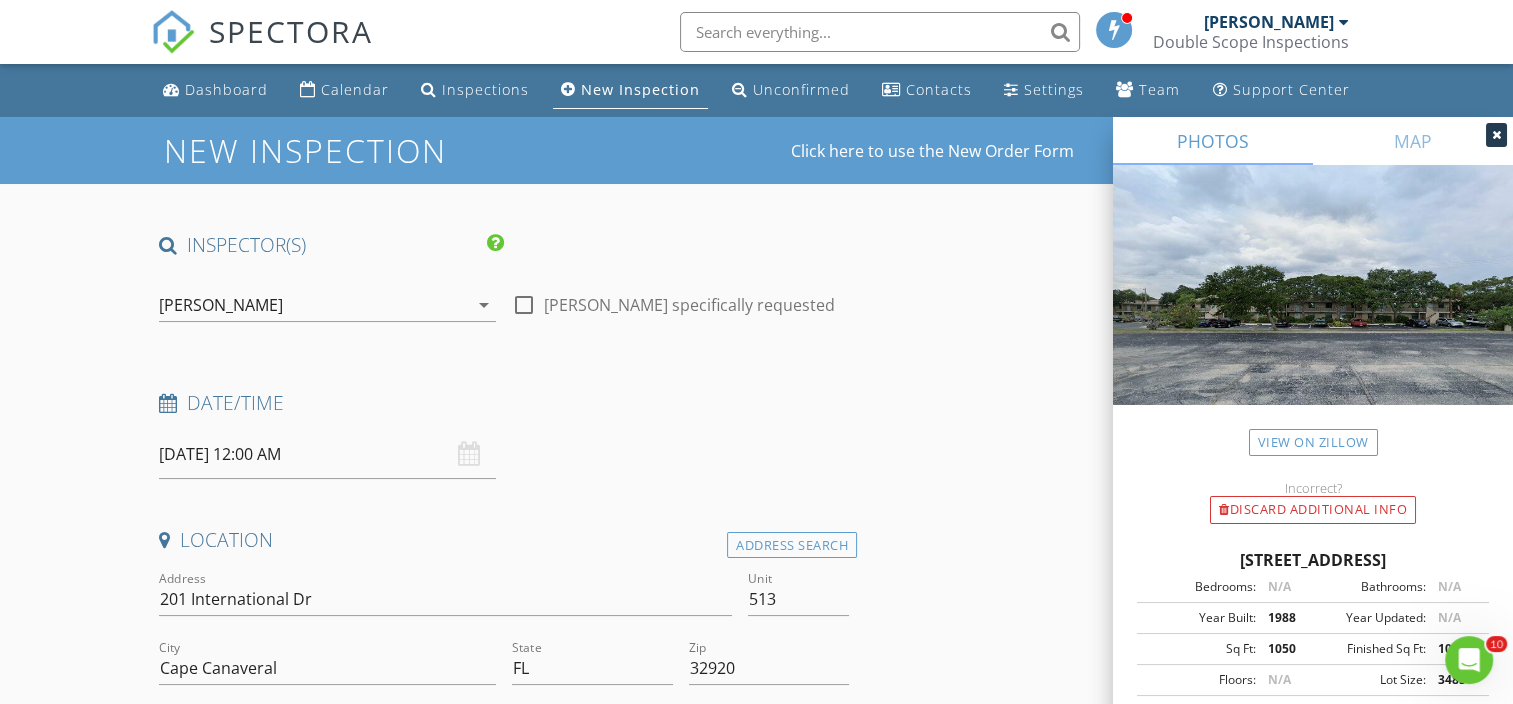 click on "[PERSON_NAME]" at bounding box center (313, 305) 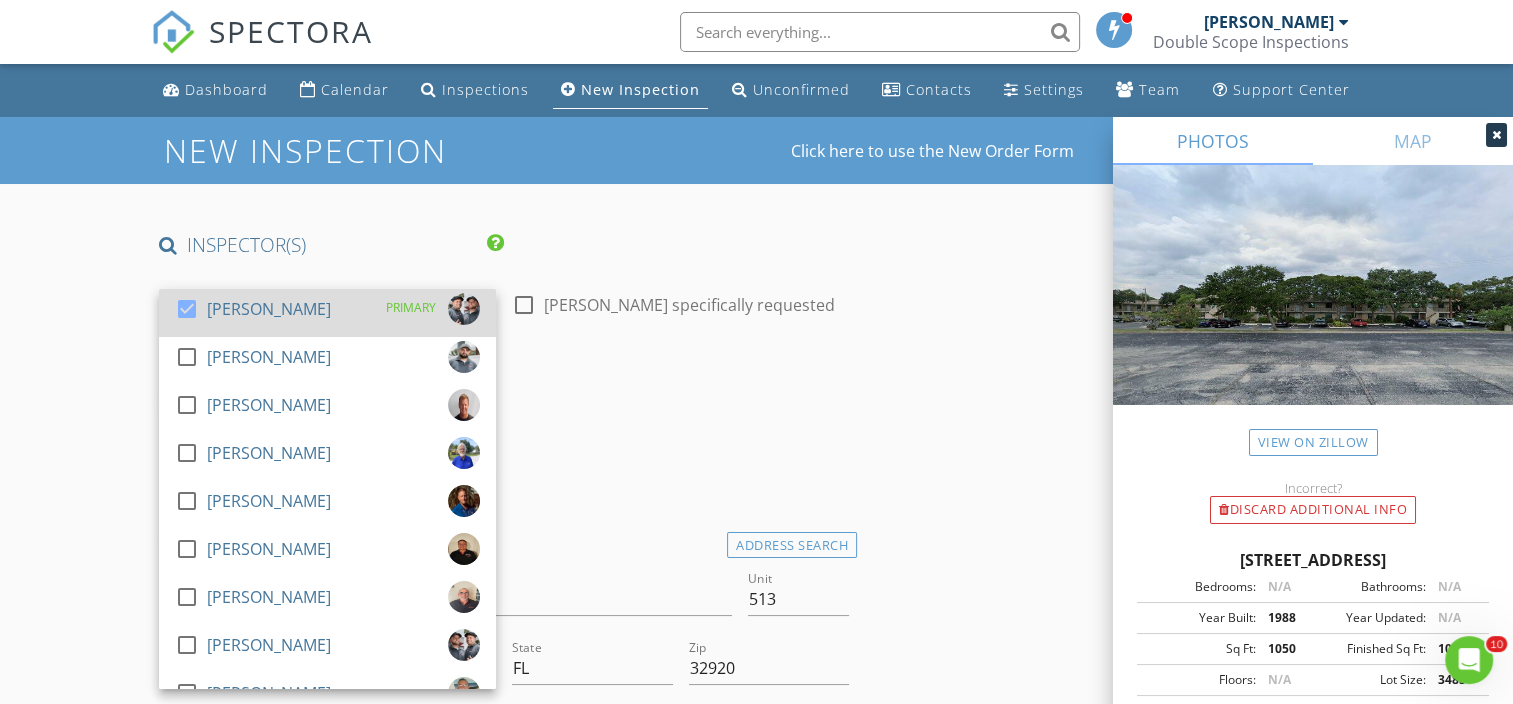 click on "[PERSON_NAME]" at bounding box center [269, 309] 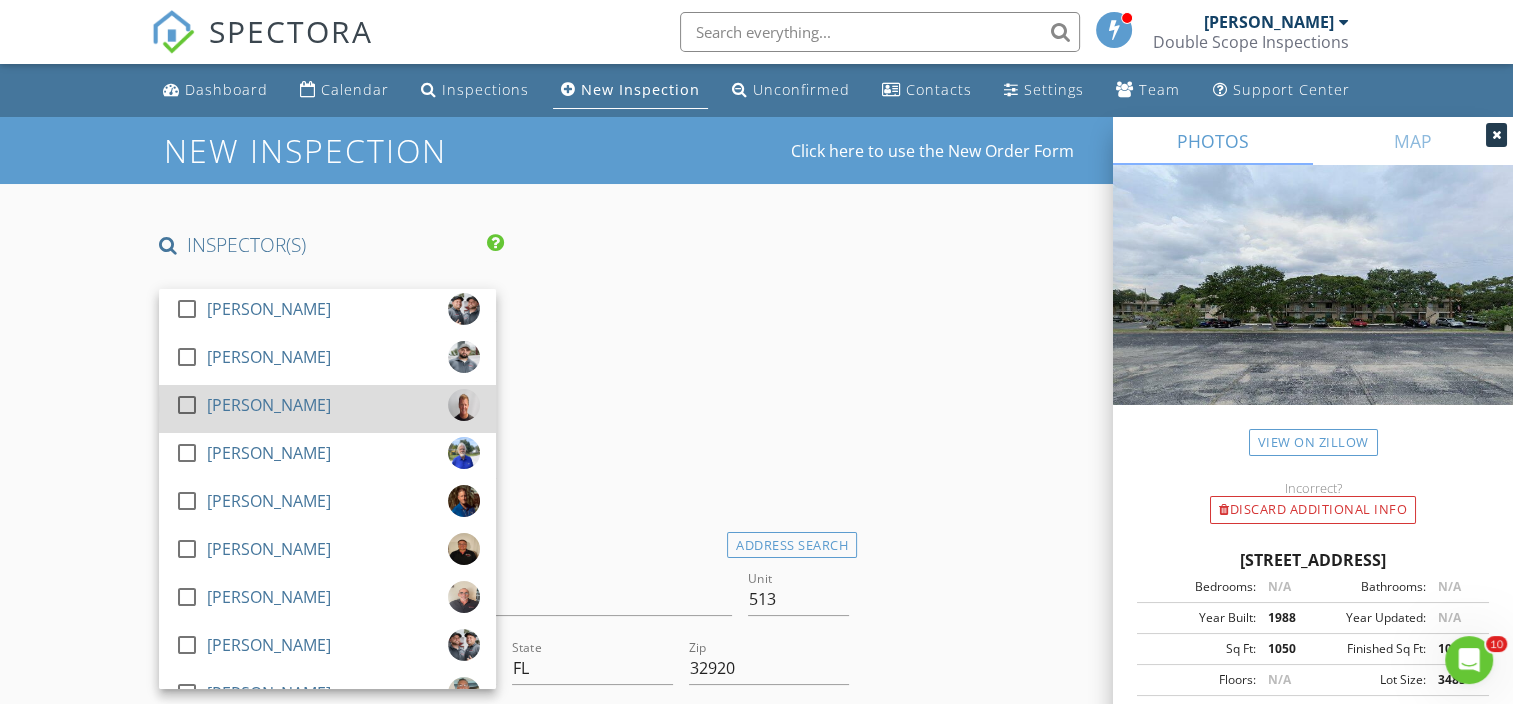 click on "[PERSON_NAME]" at bounding box center [269, 405] 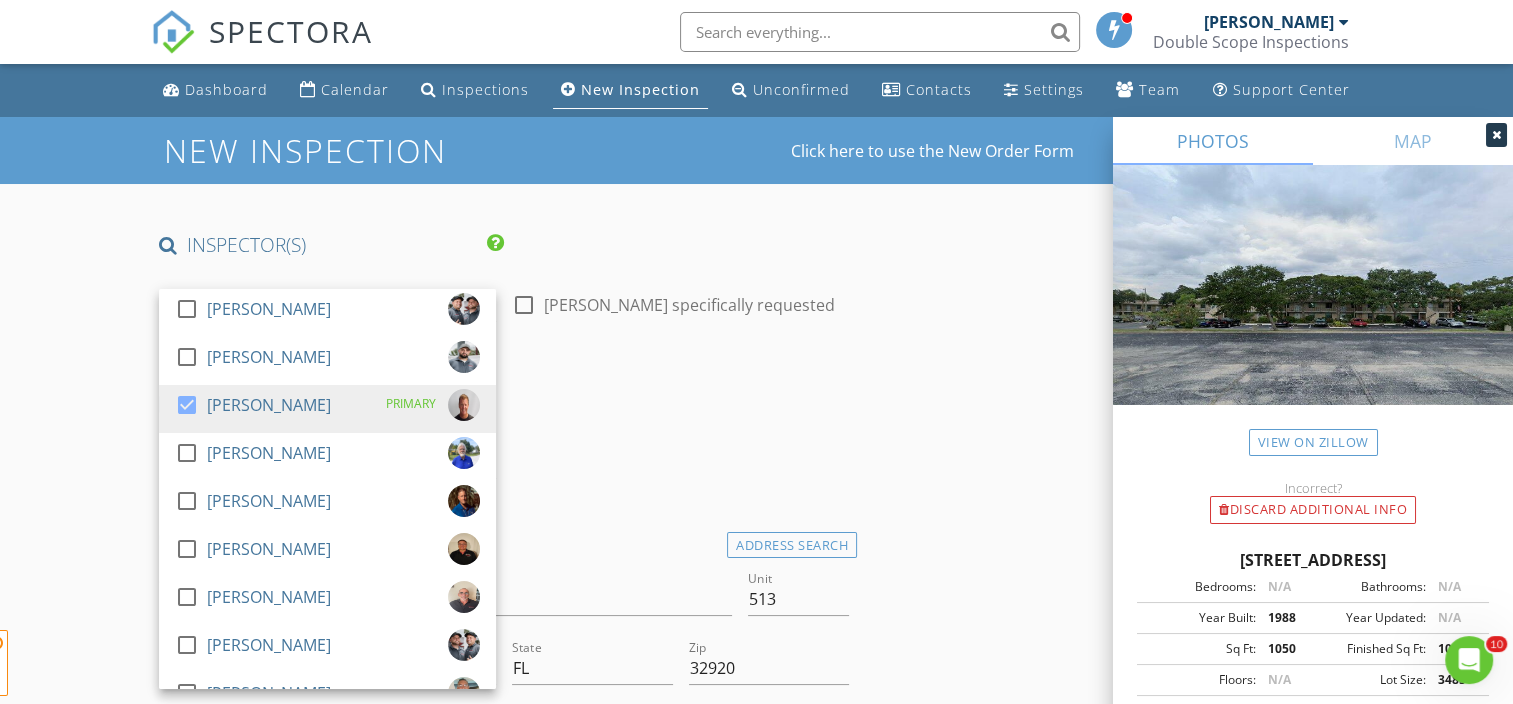 click on "INSPECTOR(S)
check_box_outline_blank   Mark Watson     check_box_outline_blank   William Watson     check_box   Mark Benson   PRIMARY   check_box_outline_blank   Thomas Matson     check_box_outline_blank   Joe Matson     check_box_outline_blank   Jason Fitzwater     check_box_outline_blank   Joseph Posanti     check_box_outline_blank   James Watson     check_box_outline_blank   Richard Clark     Mark Benson arrow_drop_down   check_box_outline_blank Mark Benson specifically requested
Date/Time
07/12/2025 12:00 AM
Location
Address Search       Address 201 International Dr   Unit 513   City Cape Canaveral   State FL   Zip 32920   County Brevard     Square Feet 1050   Year Built 1988   Foundation Slab arrow_drop_down
client
check_box Enable Client CC email for this inspection   Client Search     check_box_outline_blank Client is a Company/Organization     First Name" at bounding box center [504, 2018] 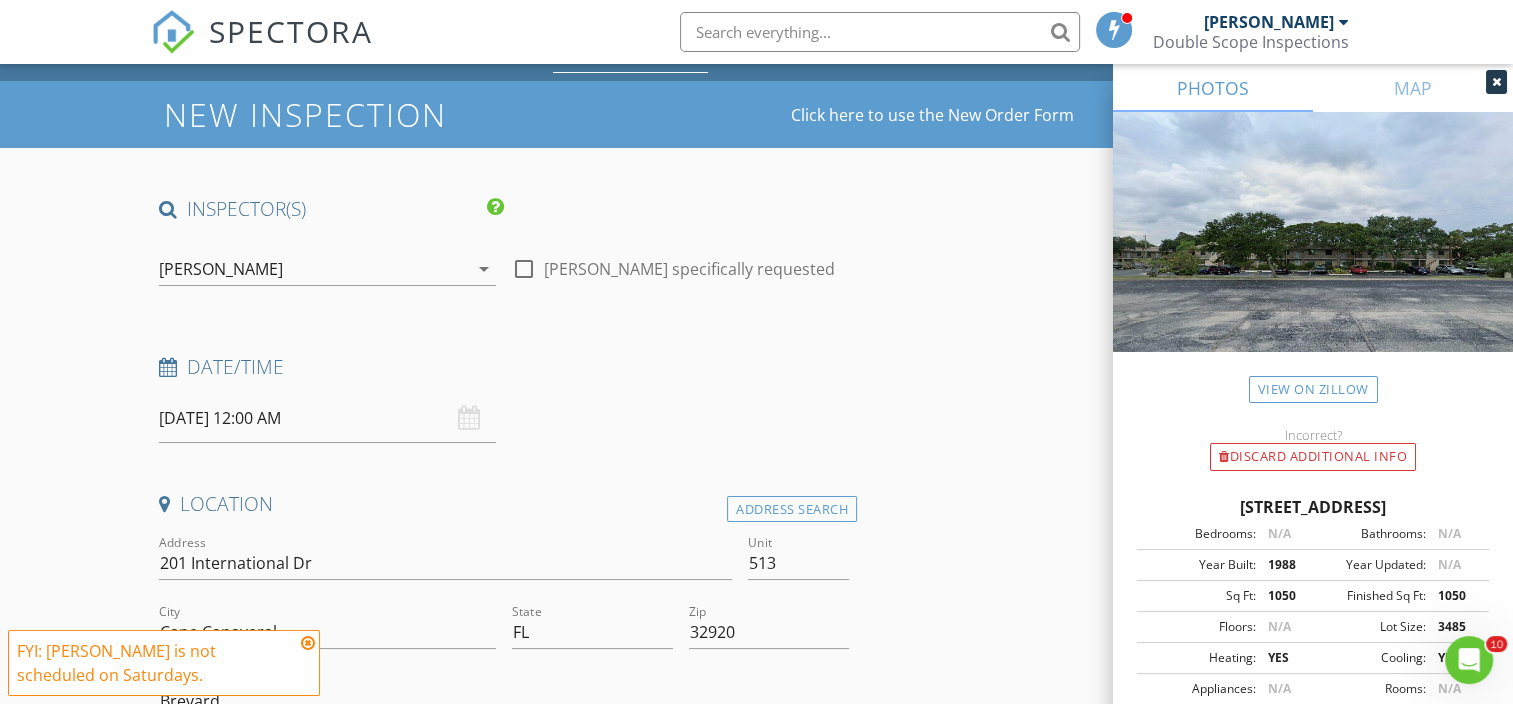 scroll, scrollTop: 256, scrollLeft: 0, axis: vertical 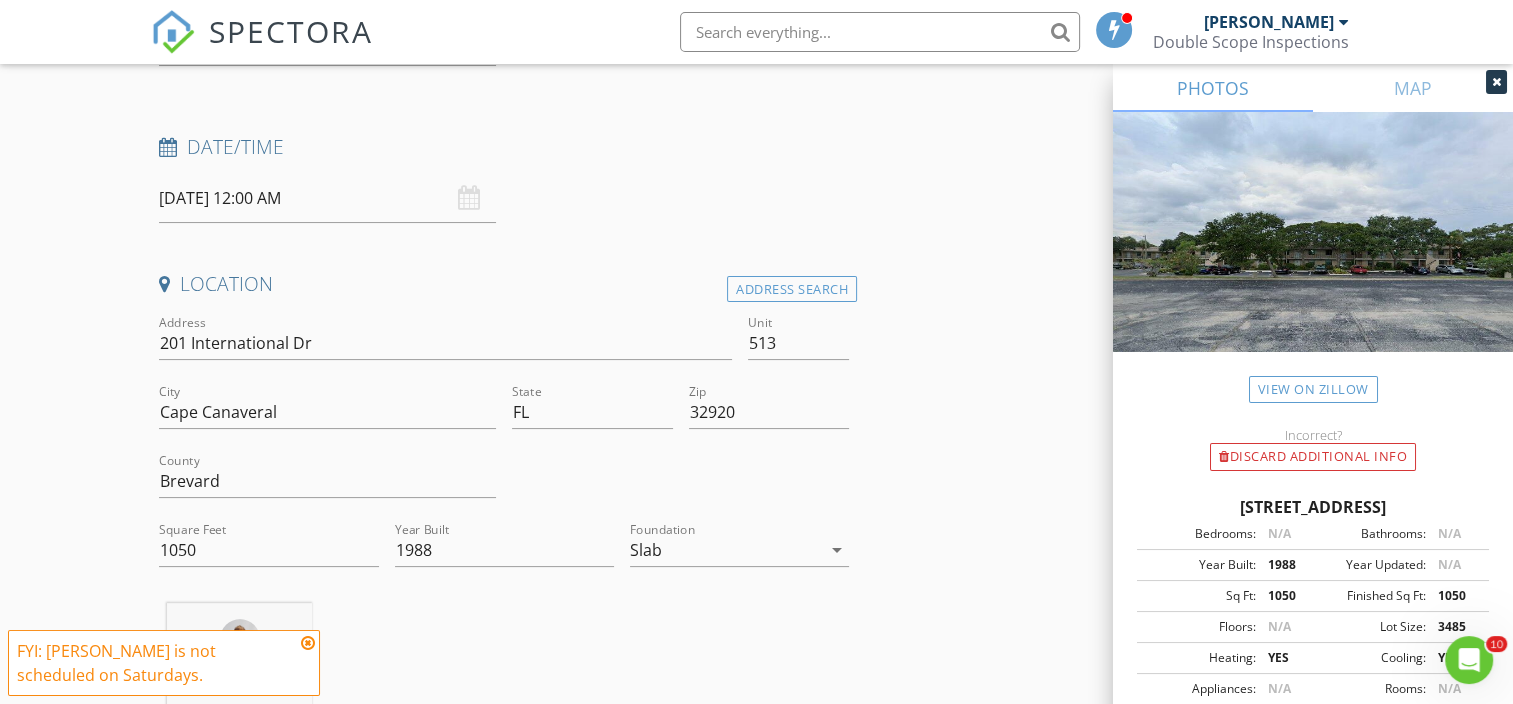 click on "07/12/2025 12:00 AM" at bounding box center (327, 198) 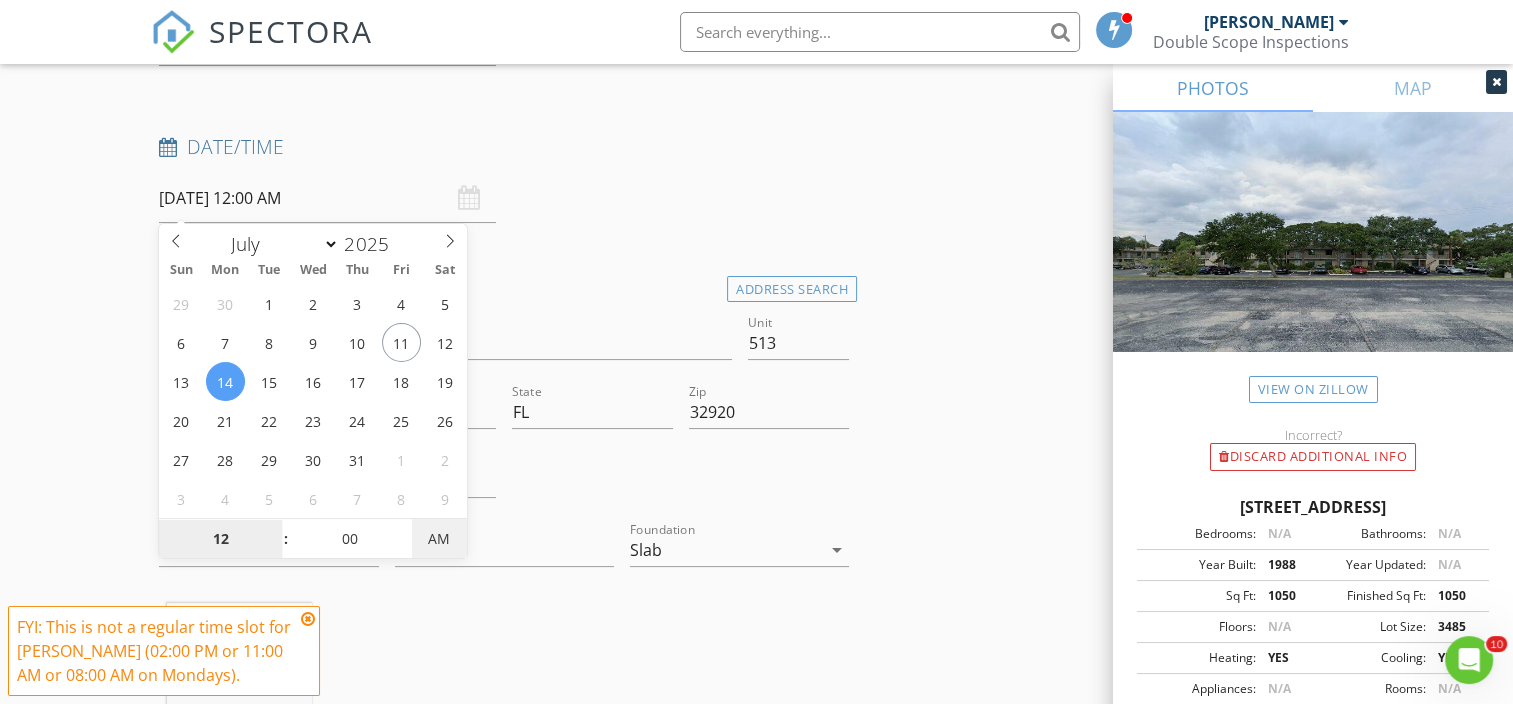 click on "AM" at bounding box center (439, 539) 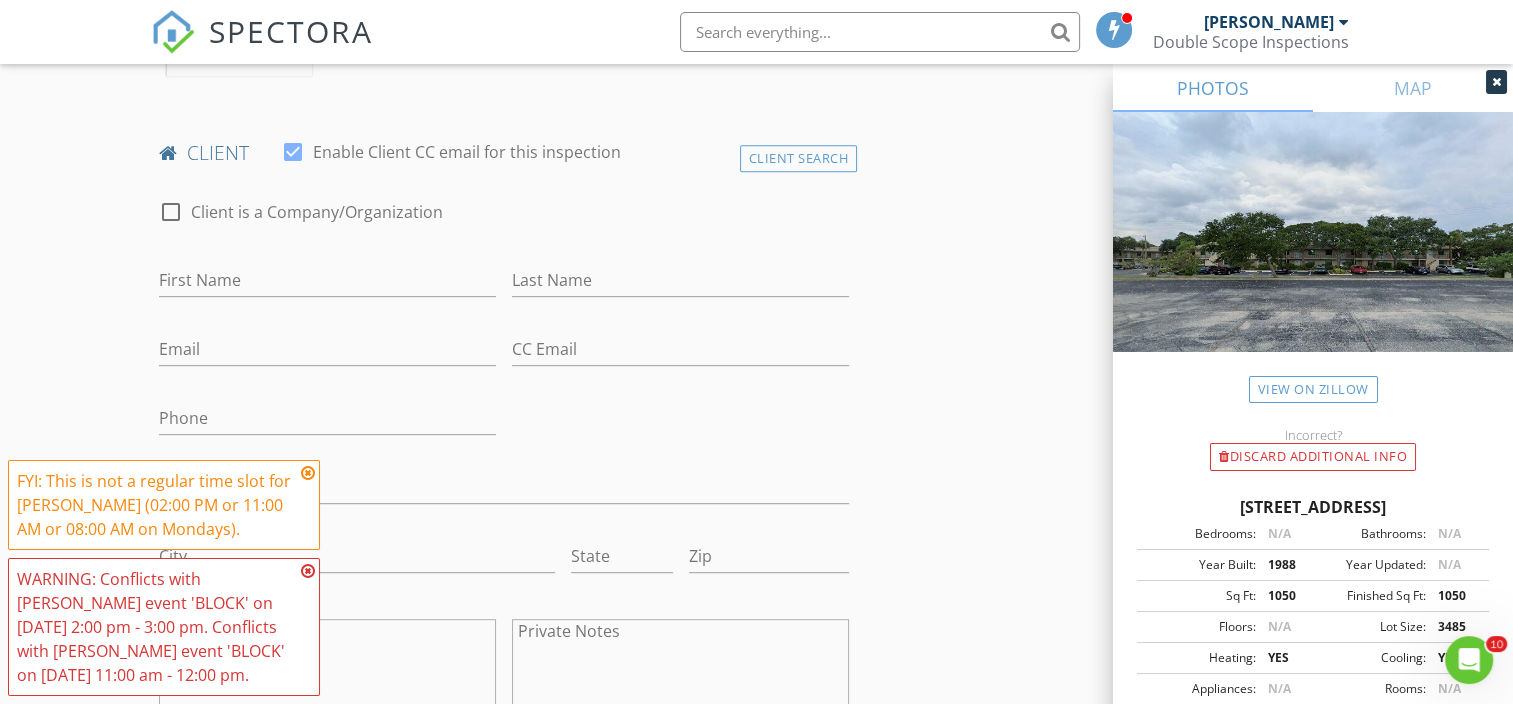 scroll, scrollTop: 934, scrollLeft: 0, axis: vertical 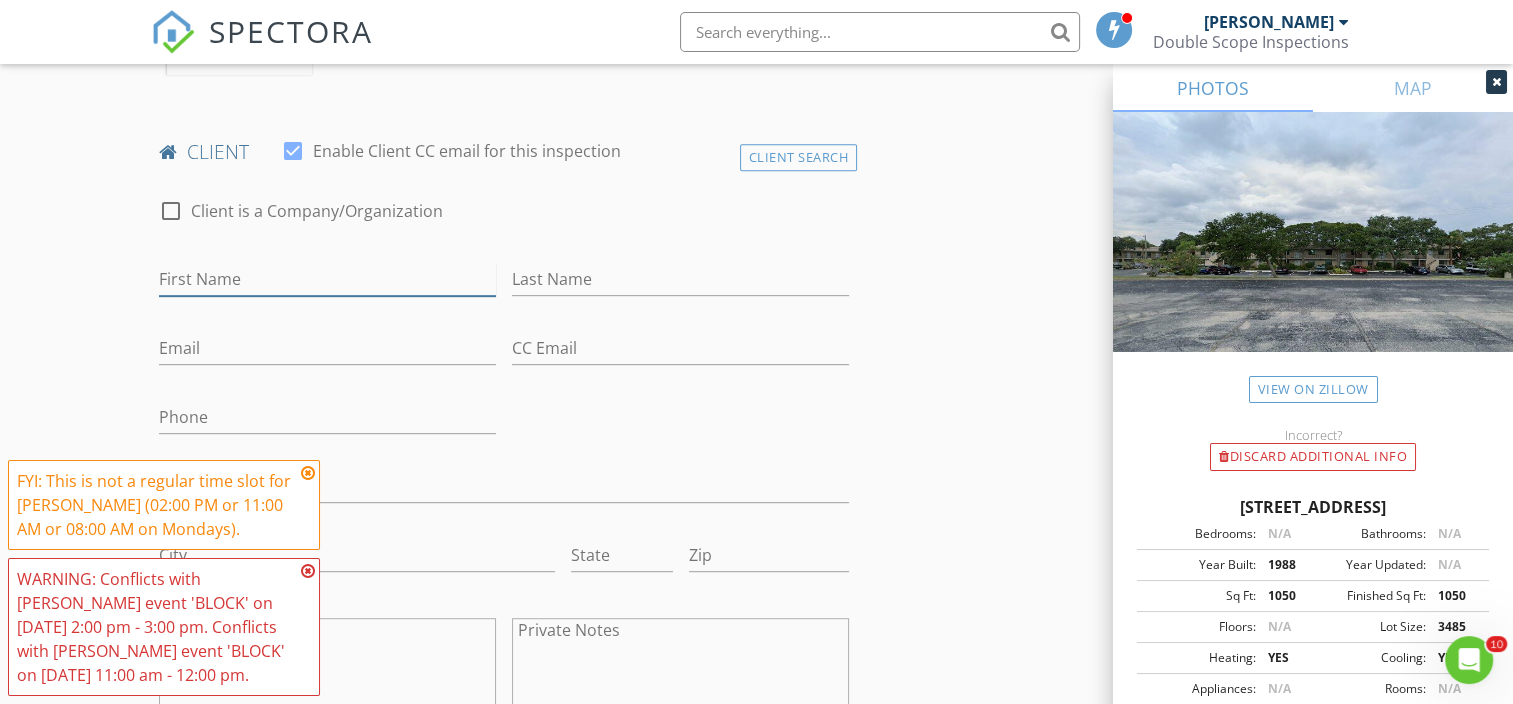 click on "First Name" at bounding box center [327, 279] 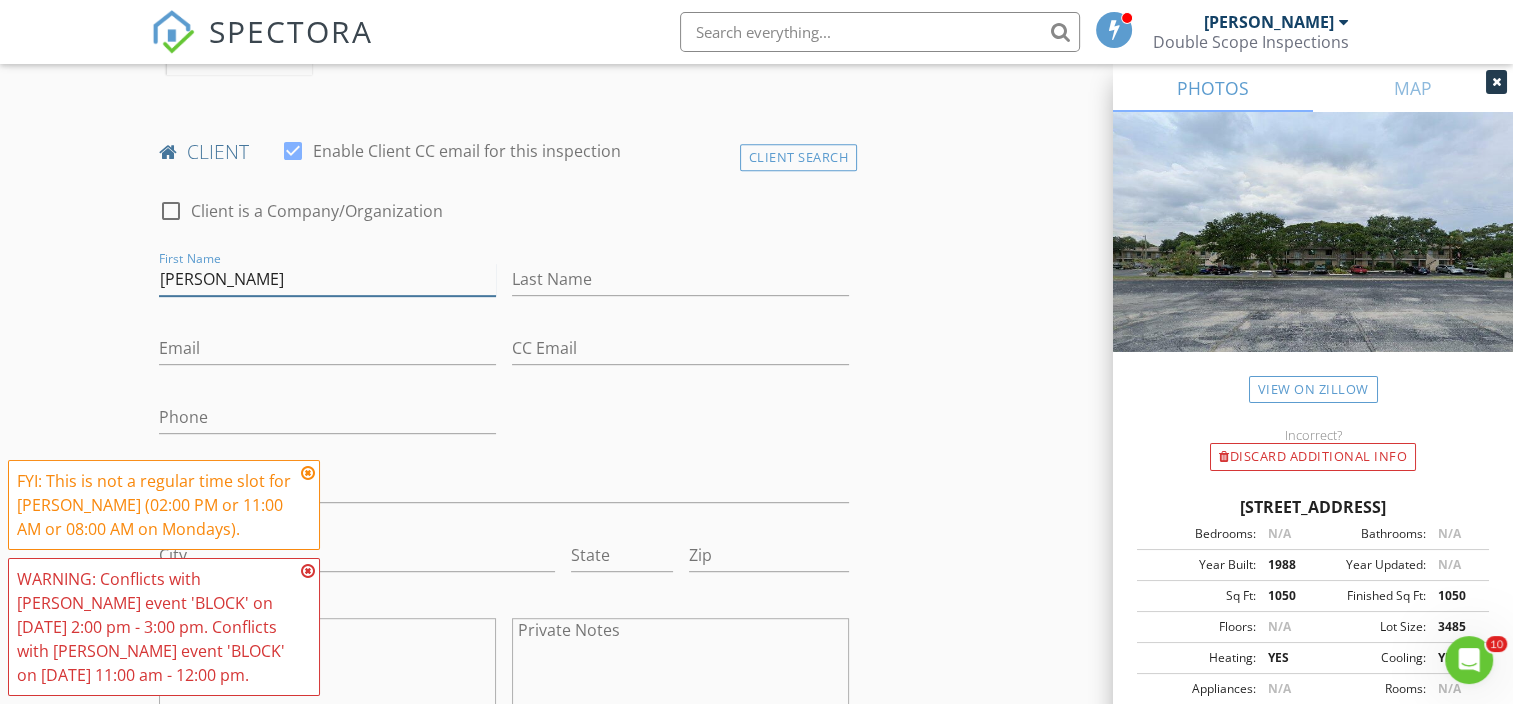 type on "[PERSON_NAME]" 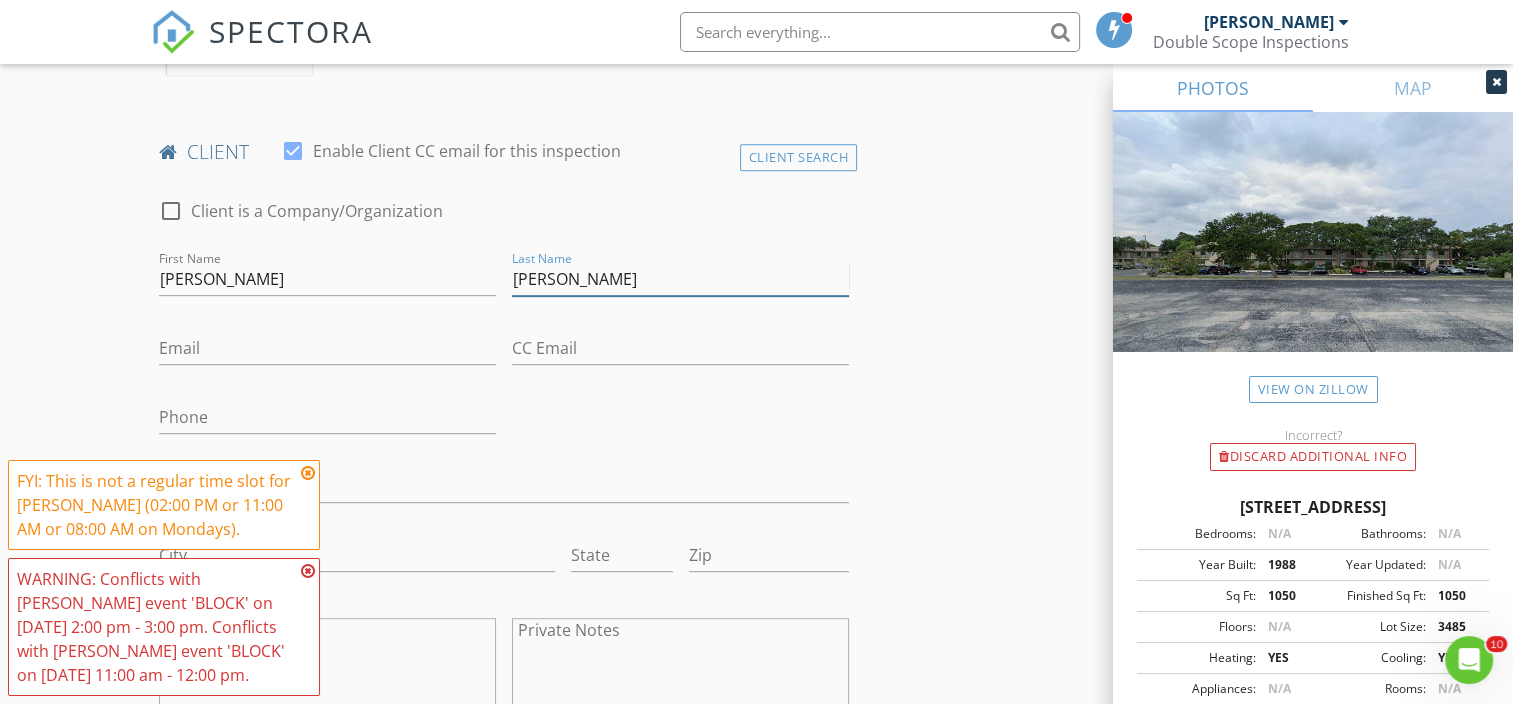 type on "[PERSON_NAME]" 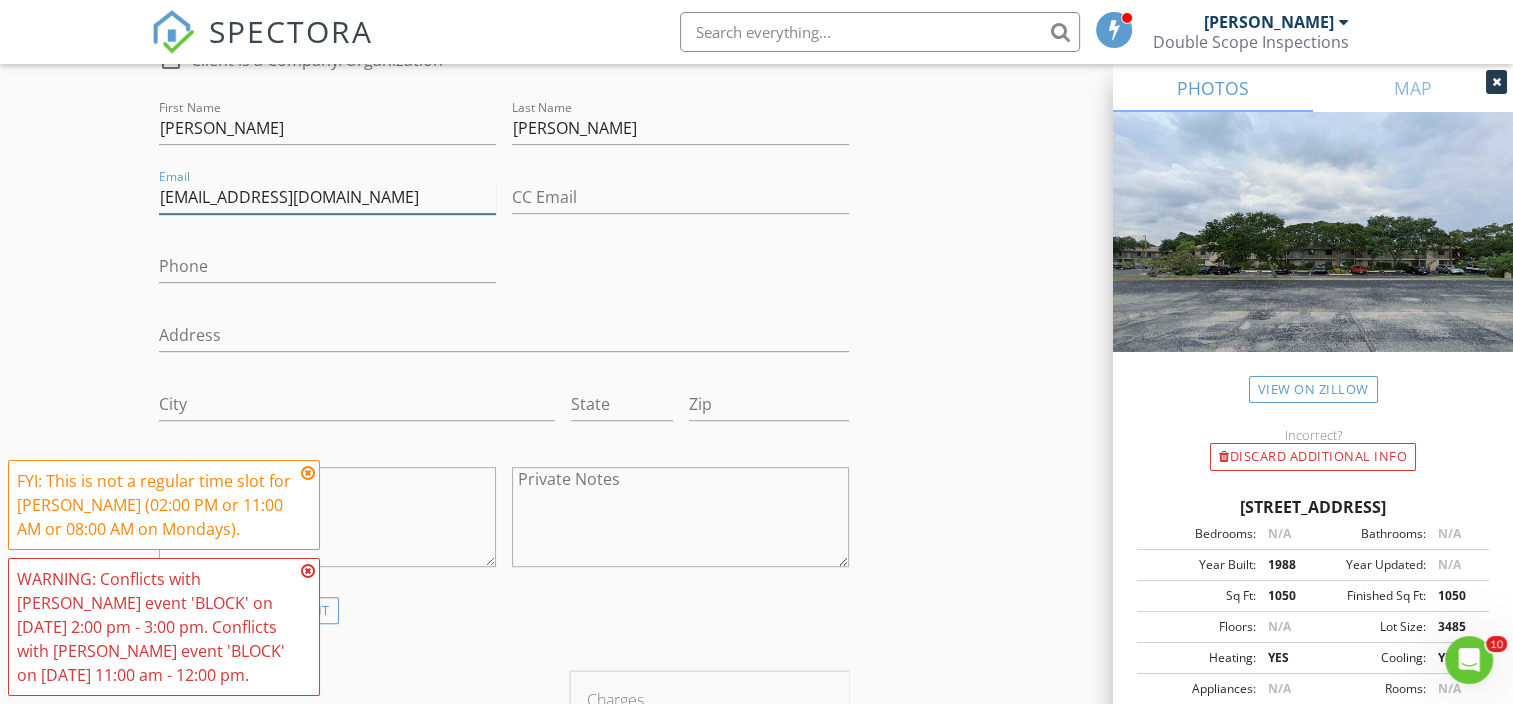 scroll, scrollTop: 1086, scrollLeft: 0, axis: vertical 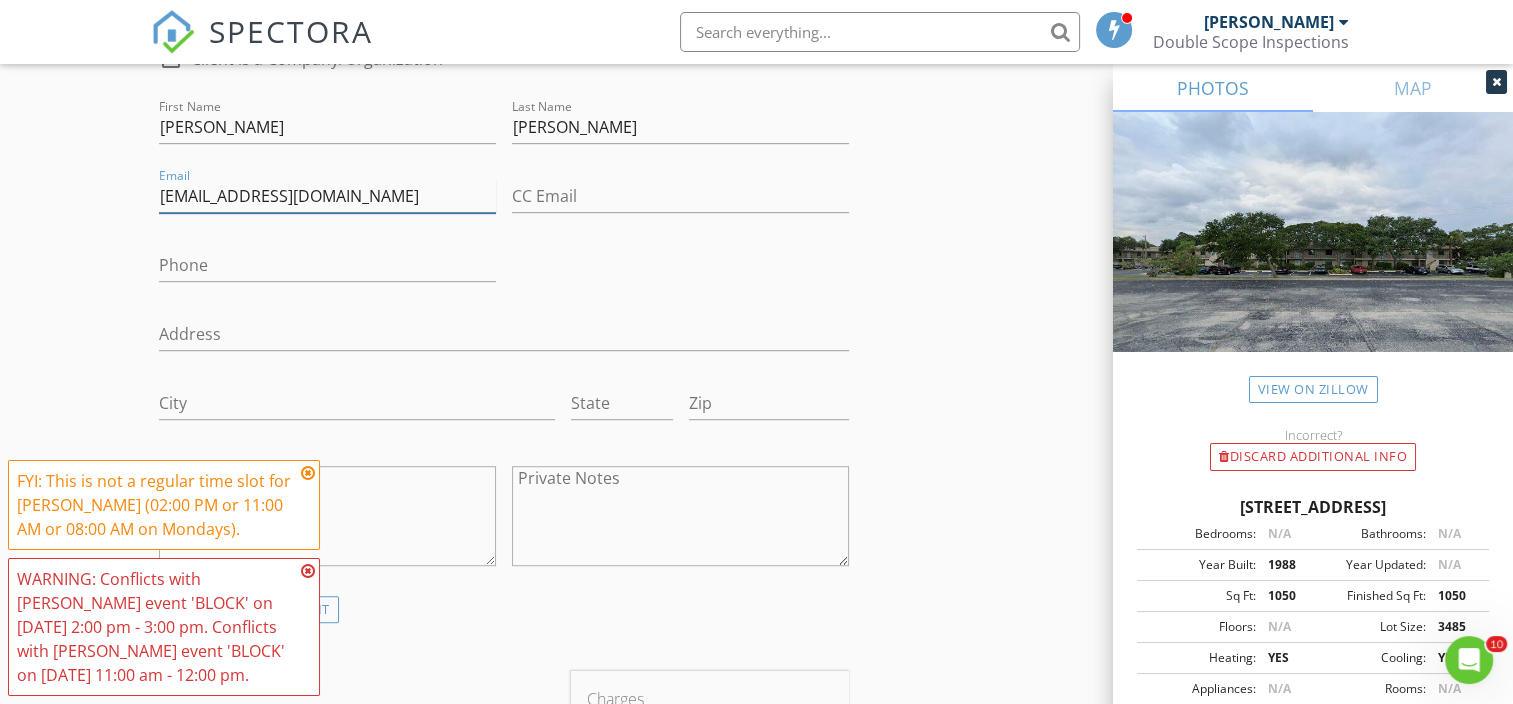 type on "[EMAIL_ADDRESS][DOMAIN_NAME]" 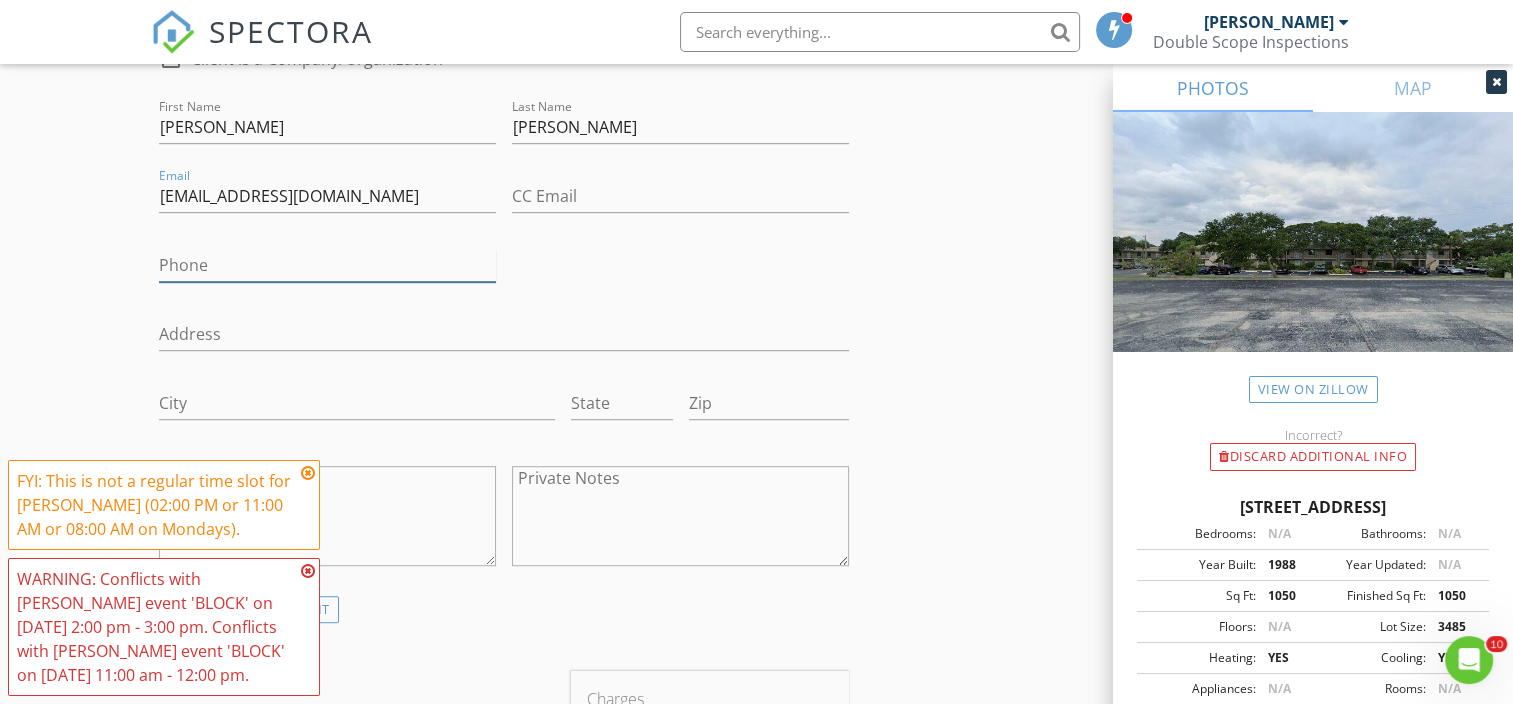 click on "Phone" at bounding box center [327, 265] 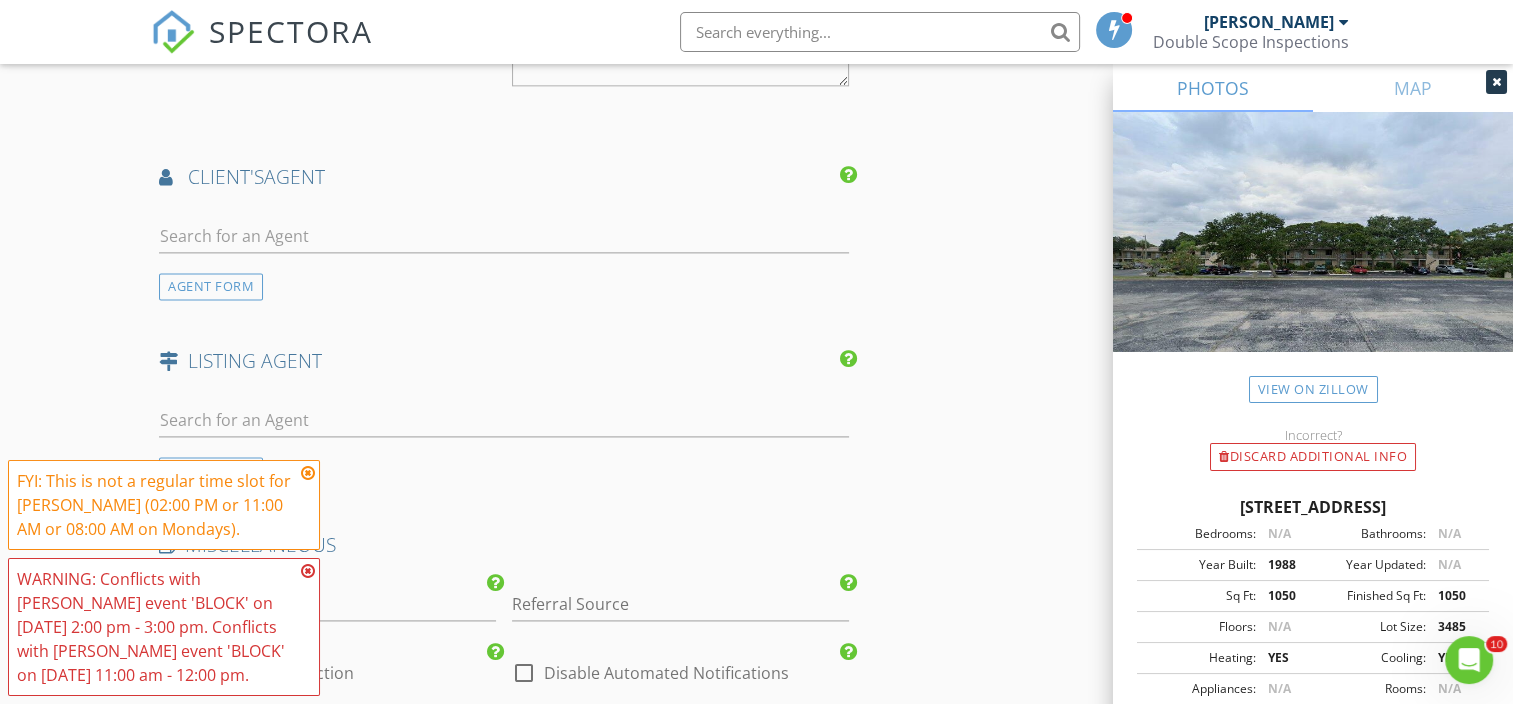 scroll, scrollTop: 2640, scrollLeft: 0, axis: vertical 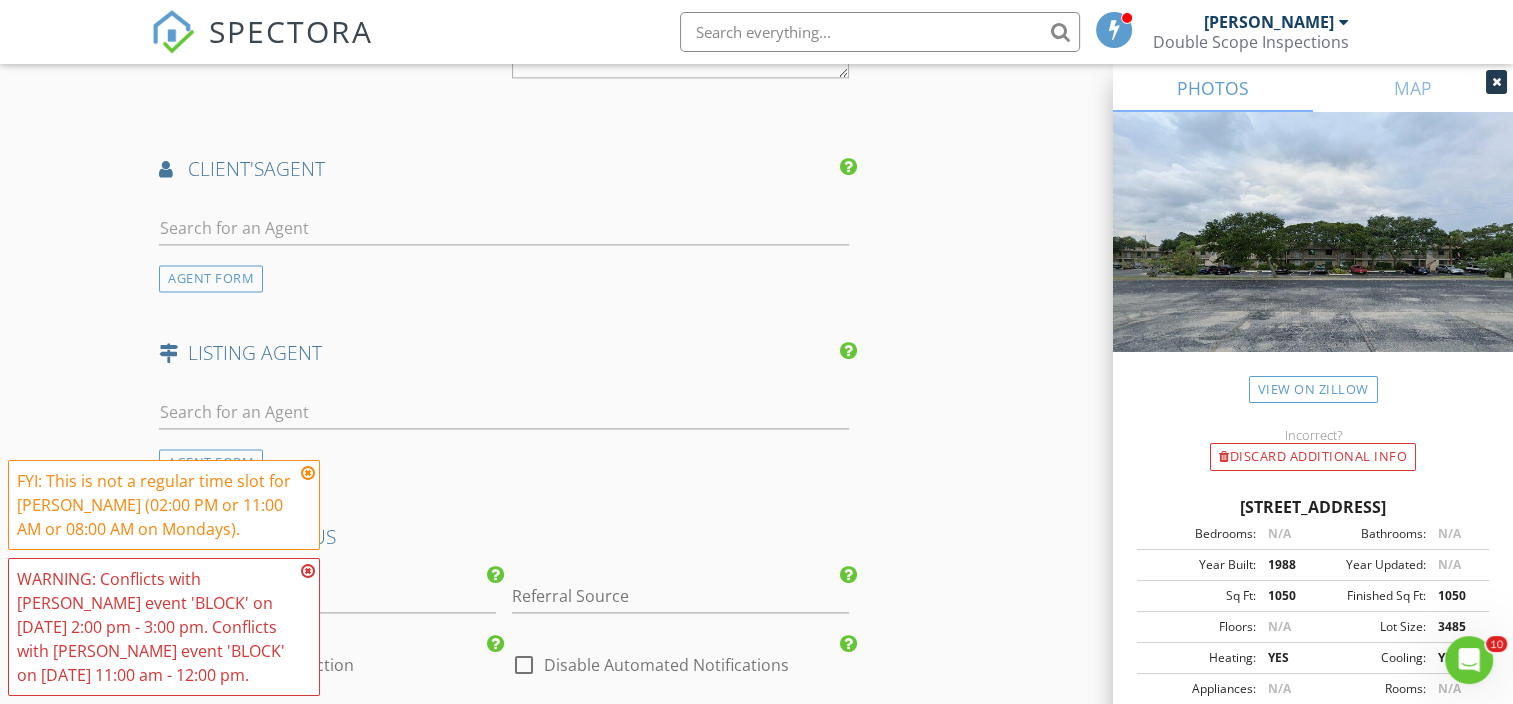 type on "[PHONE_NUMBER]" 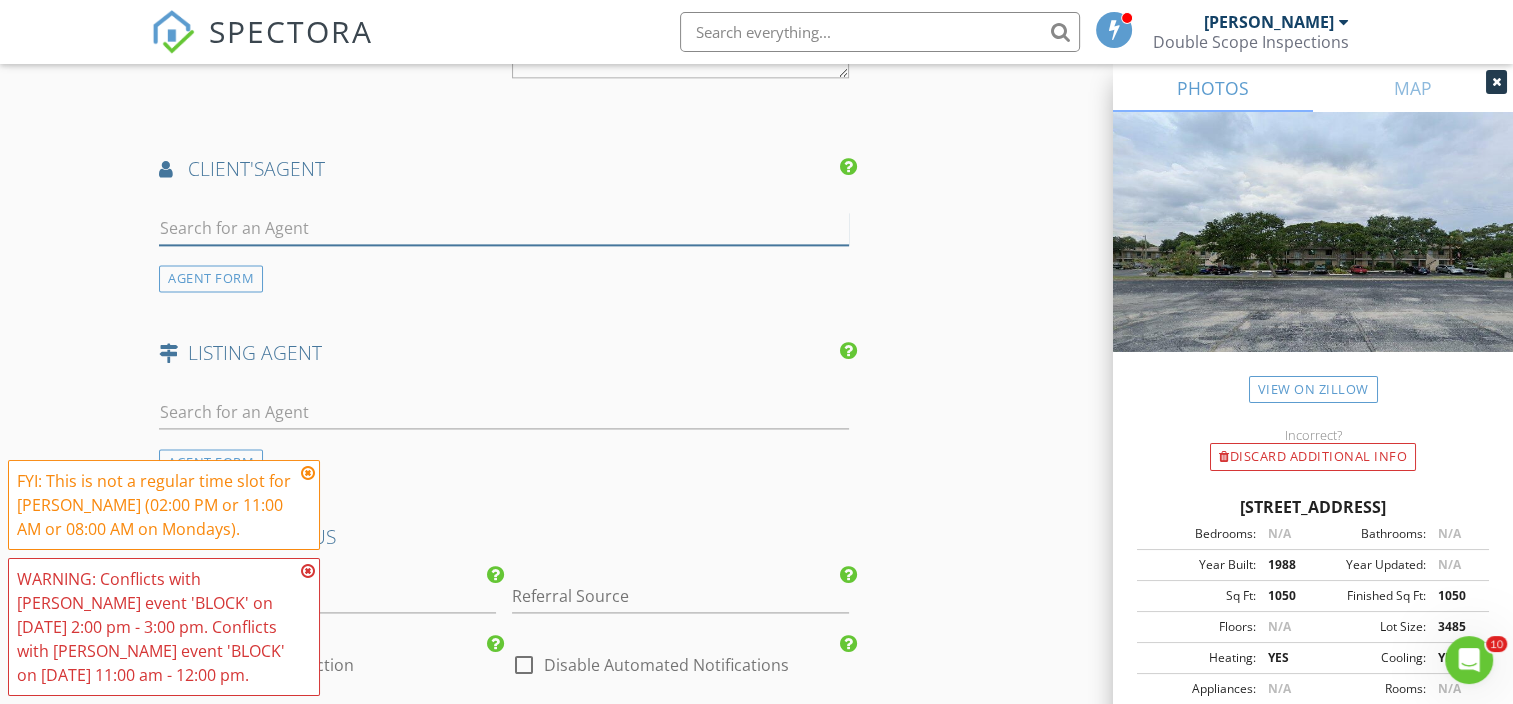 click at bounding box center [504, 228] 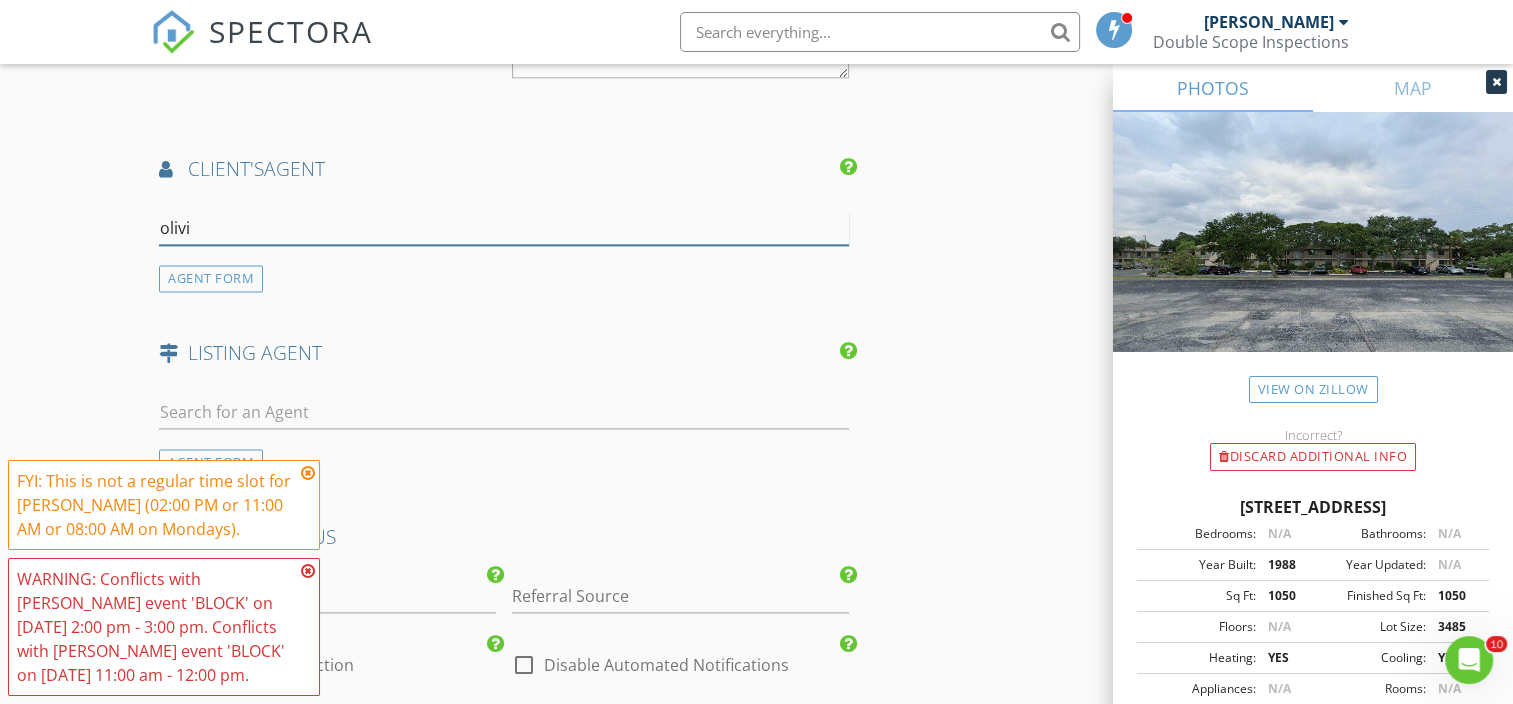 type on "olivia" 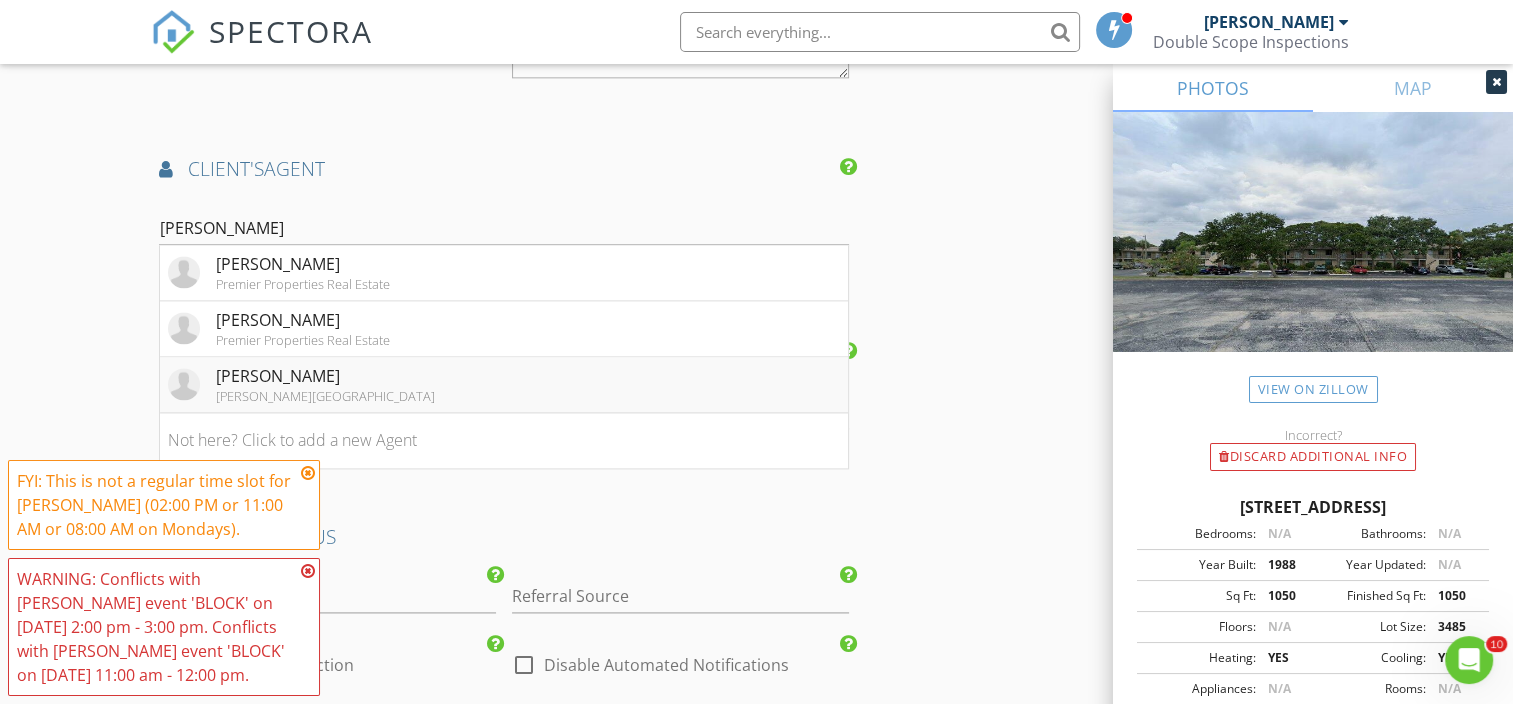 click on "Olivia Capizzi
Keller Williams Space Coast" at bounding box center [504, 385] 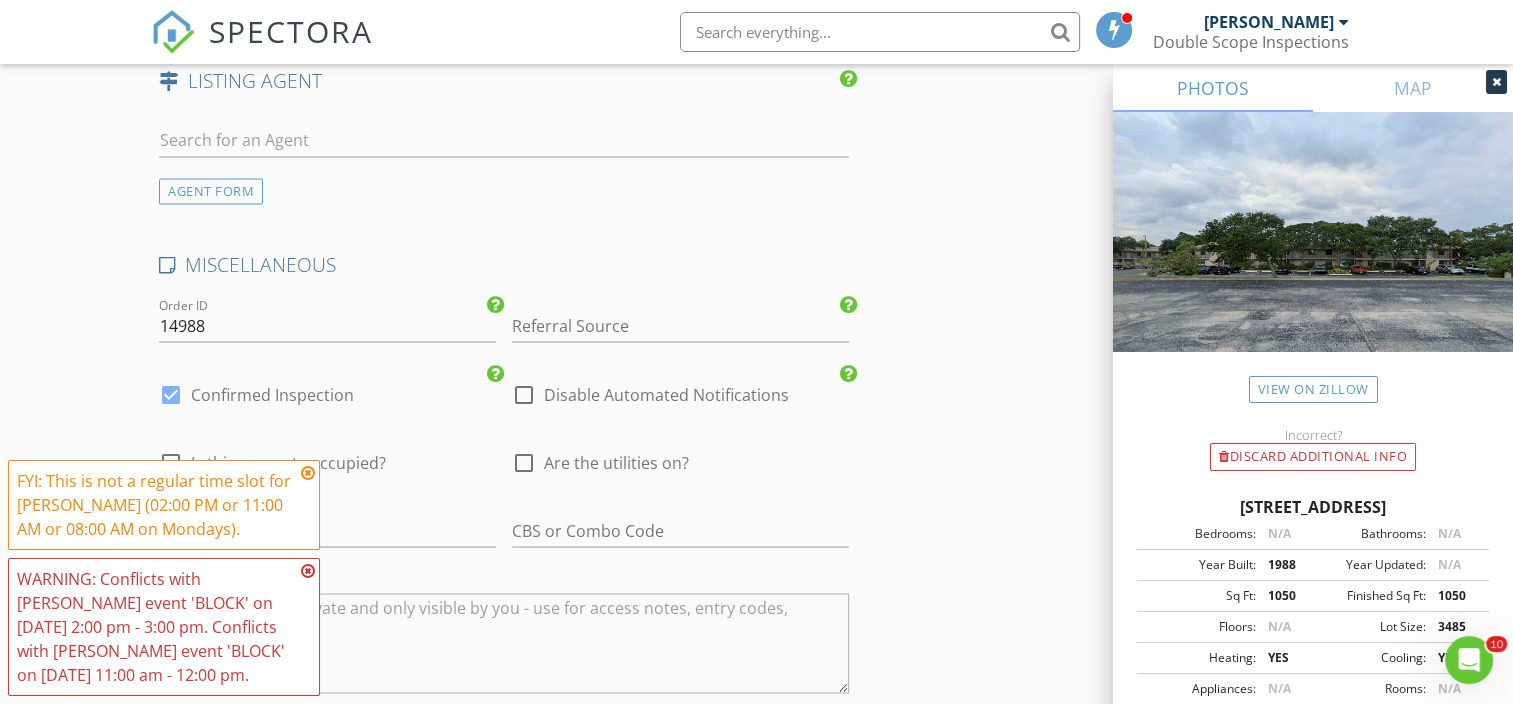 scroll, scrollTop: 3525, scrollLeft: 0, axis: vertical 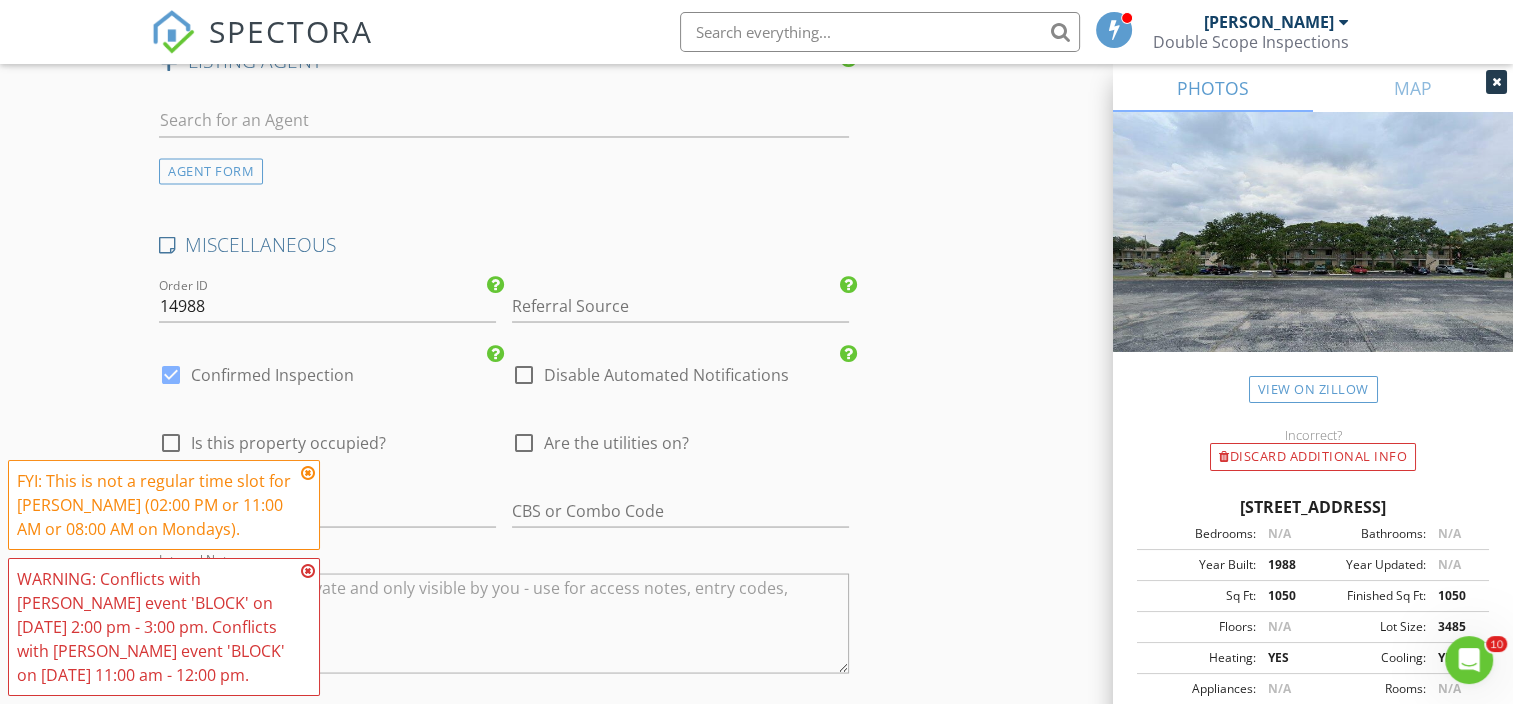 copy on "201 International Dr, Cape Canaveral FL 32920" 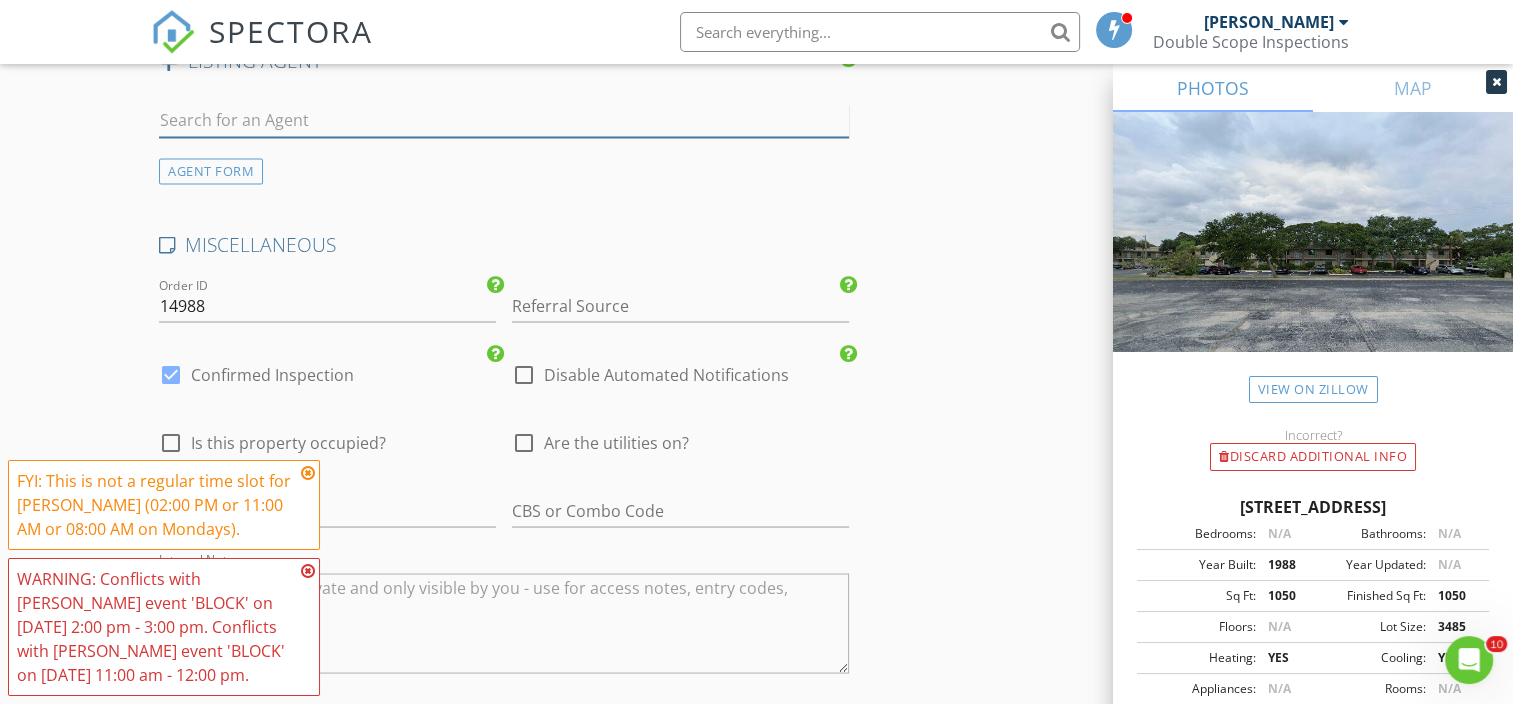 click at bounding box center (504, 120) 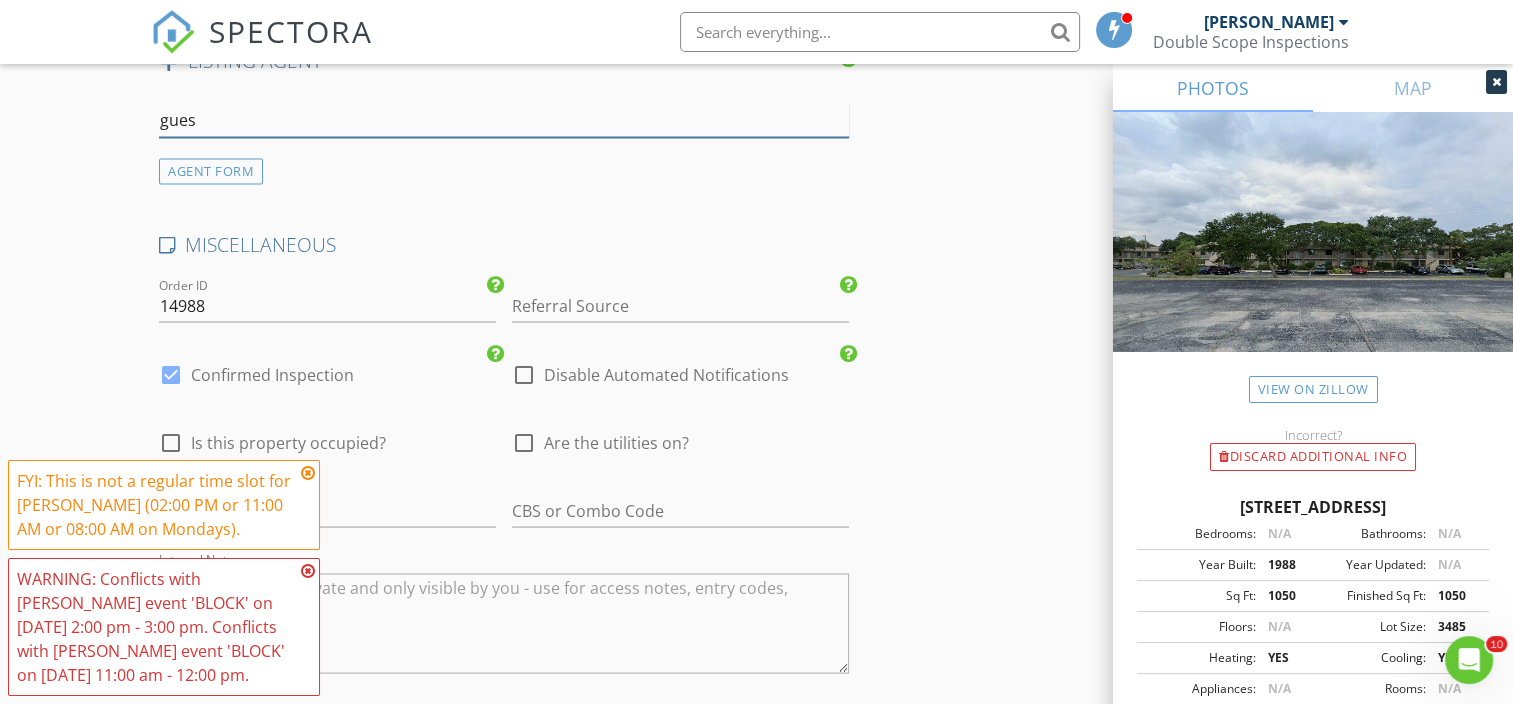 type on "guest" 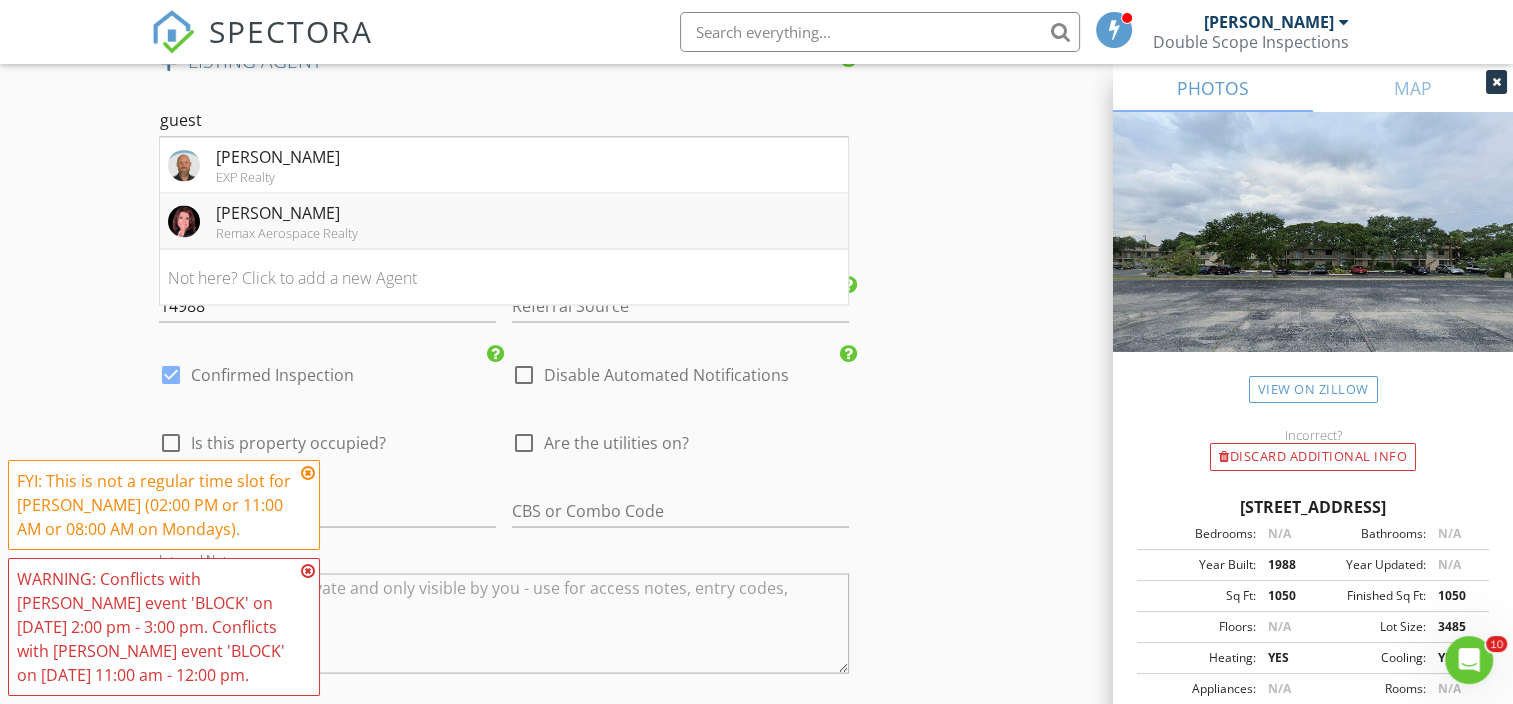 click on "Barbara Guest
Remax Aerospace Realty" at bounding box center (504, 221) 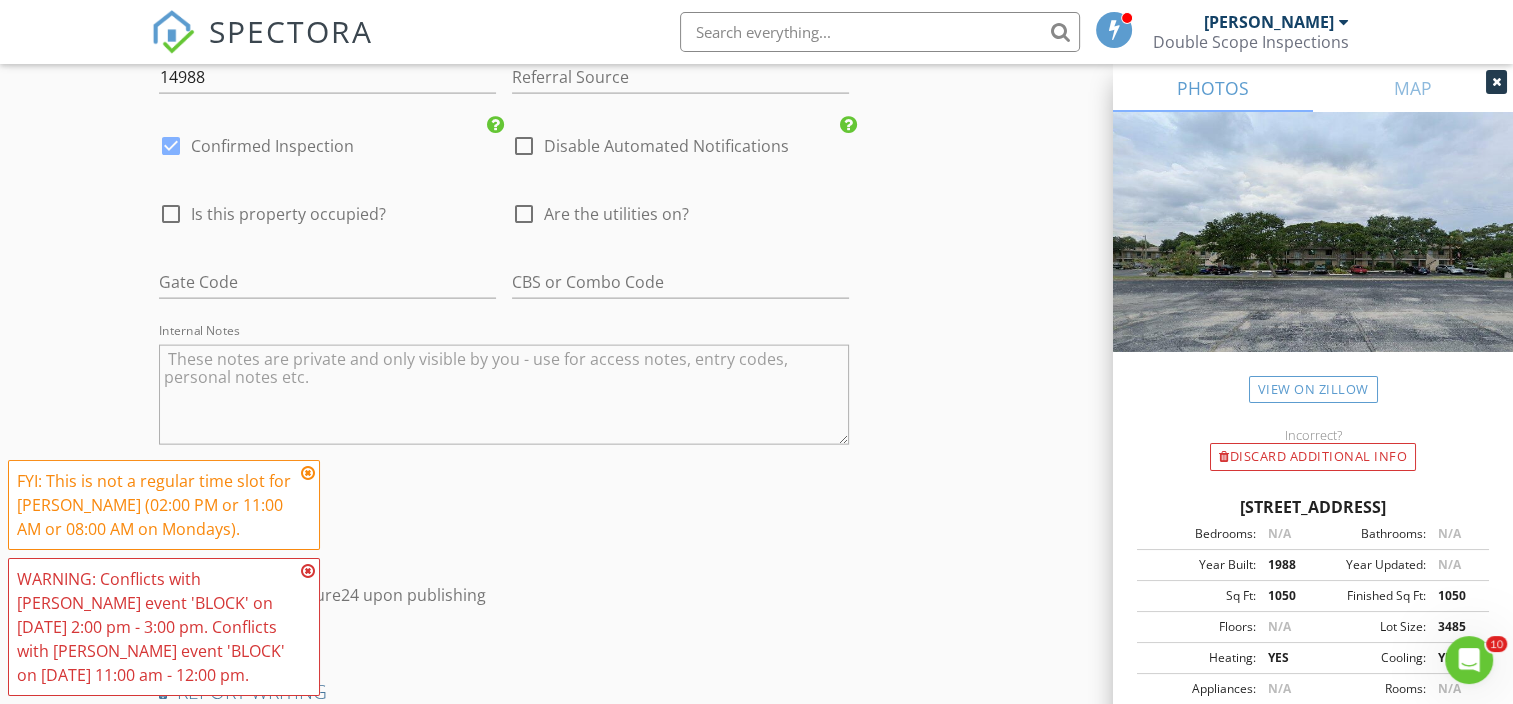 scroll, scrollTop: 4607, scrollLeft: 0, axis: vertical 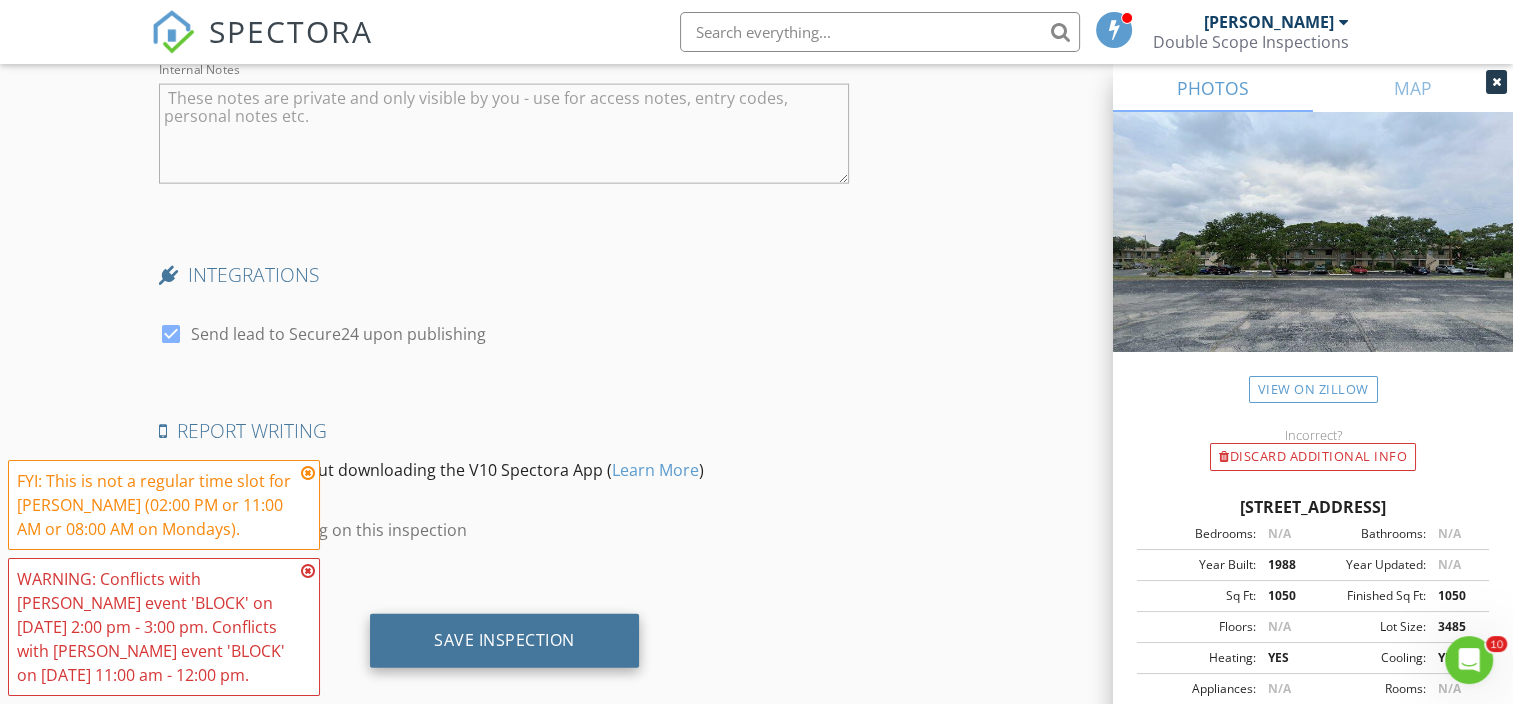 click on "Save Inspection" at bounding box center (504, 641) 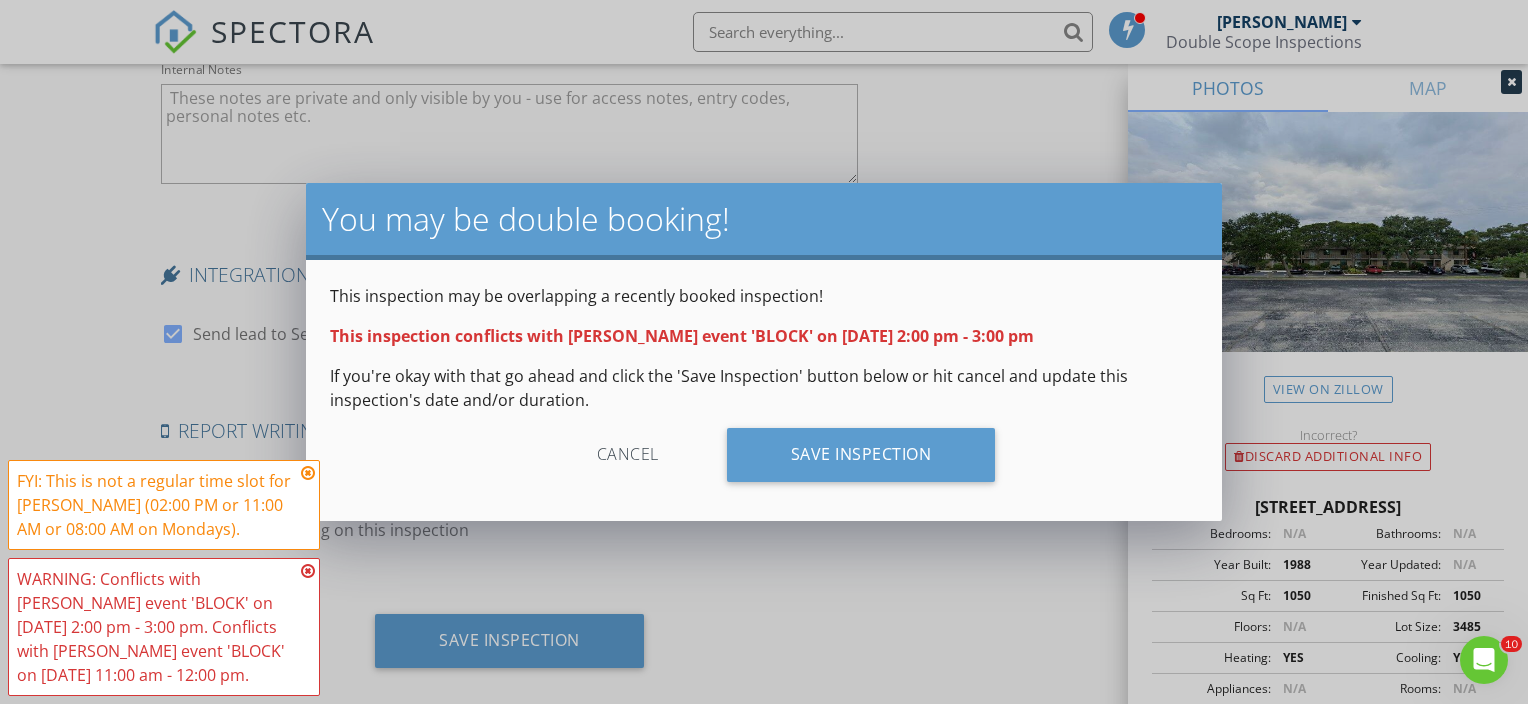 click on "Cancel" at bounding box center (628, 455) 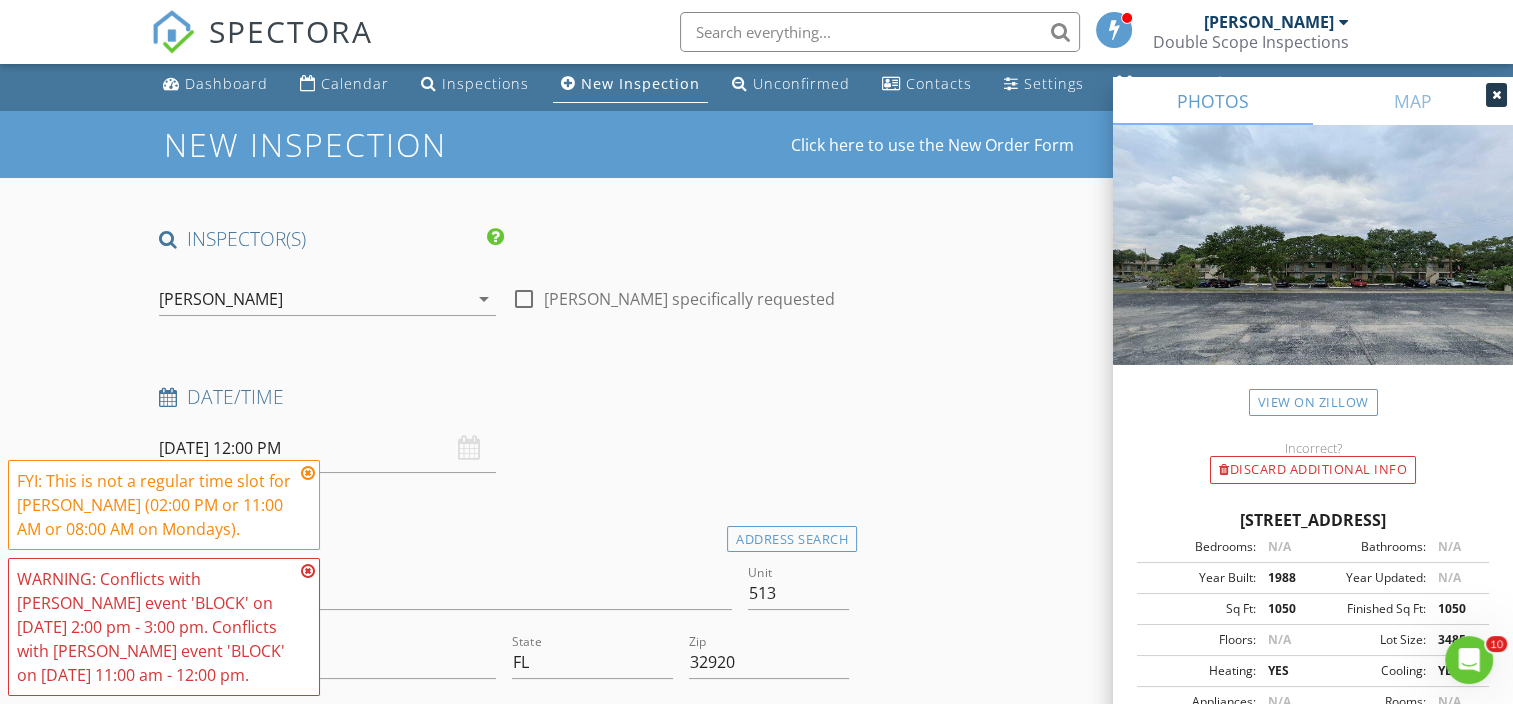 scroll, scrollTop: 0, scrollLeft: 0, axis: both 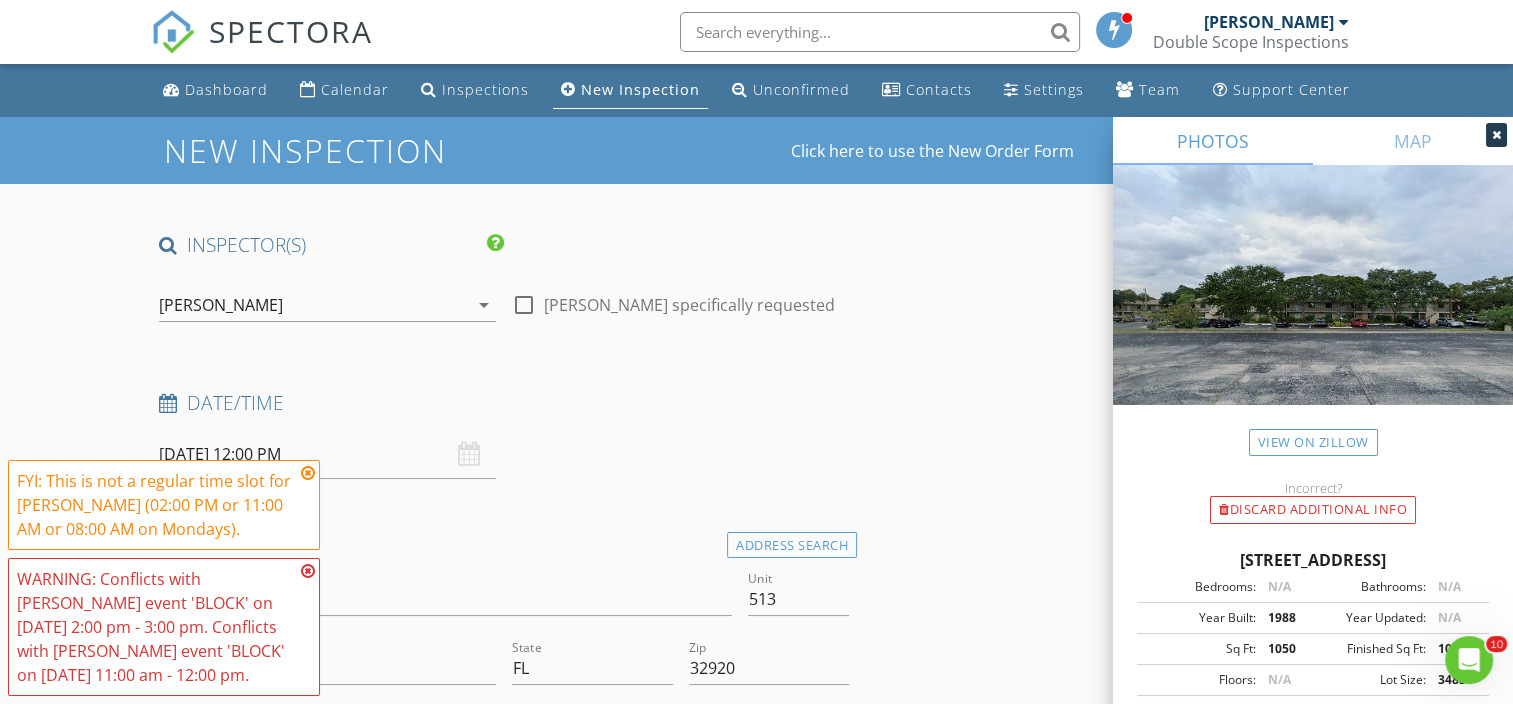 click on "[PERSON_NAME]" at bounding box center [313, 305] 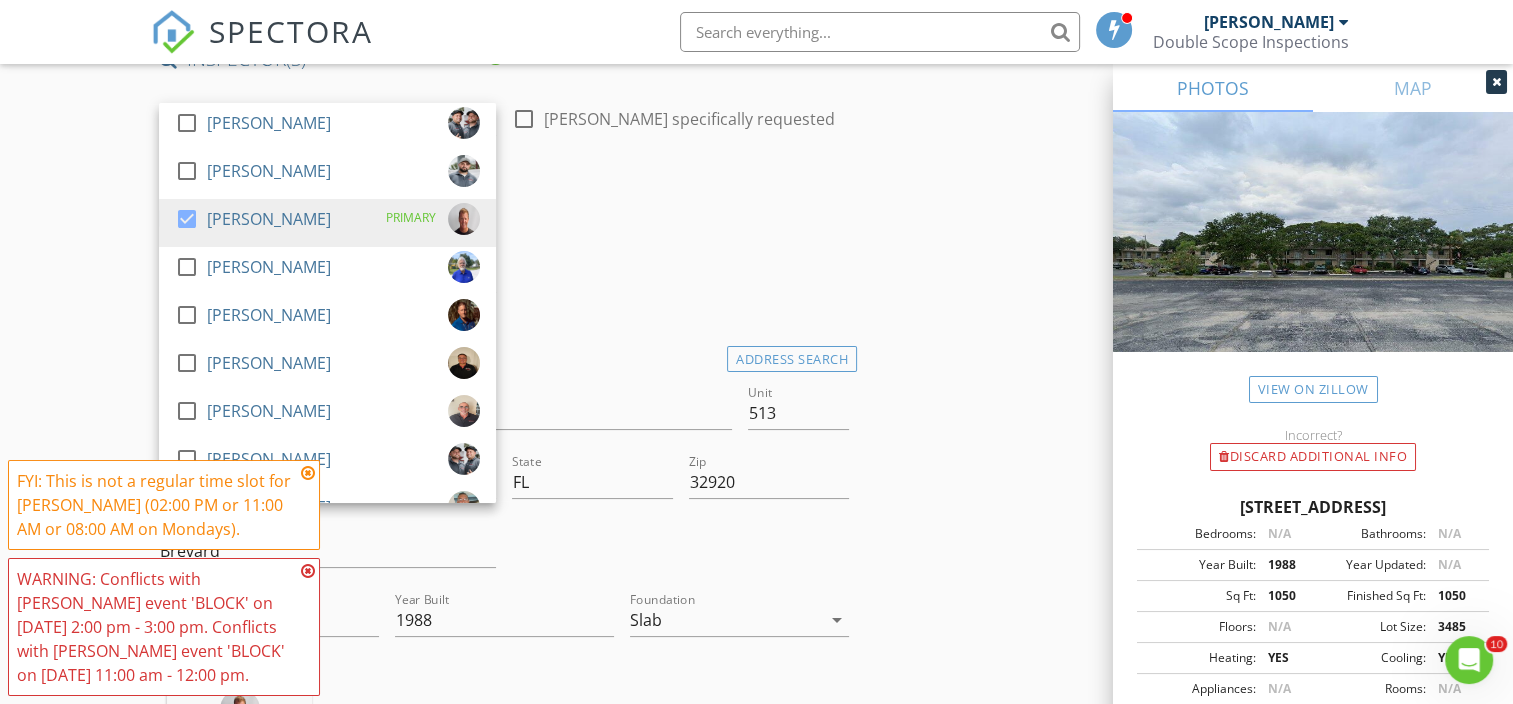 scroll, scrollTop: 187, scrollLeft: 0, axis: vertical 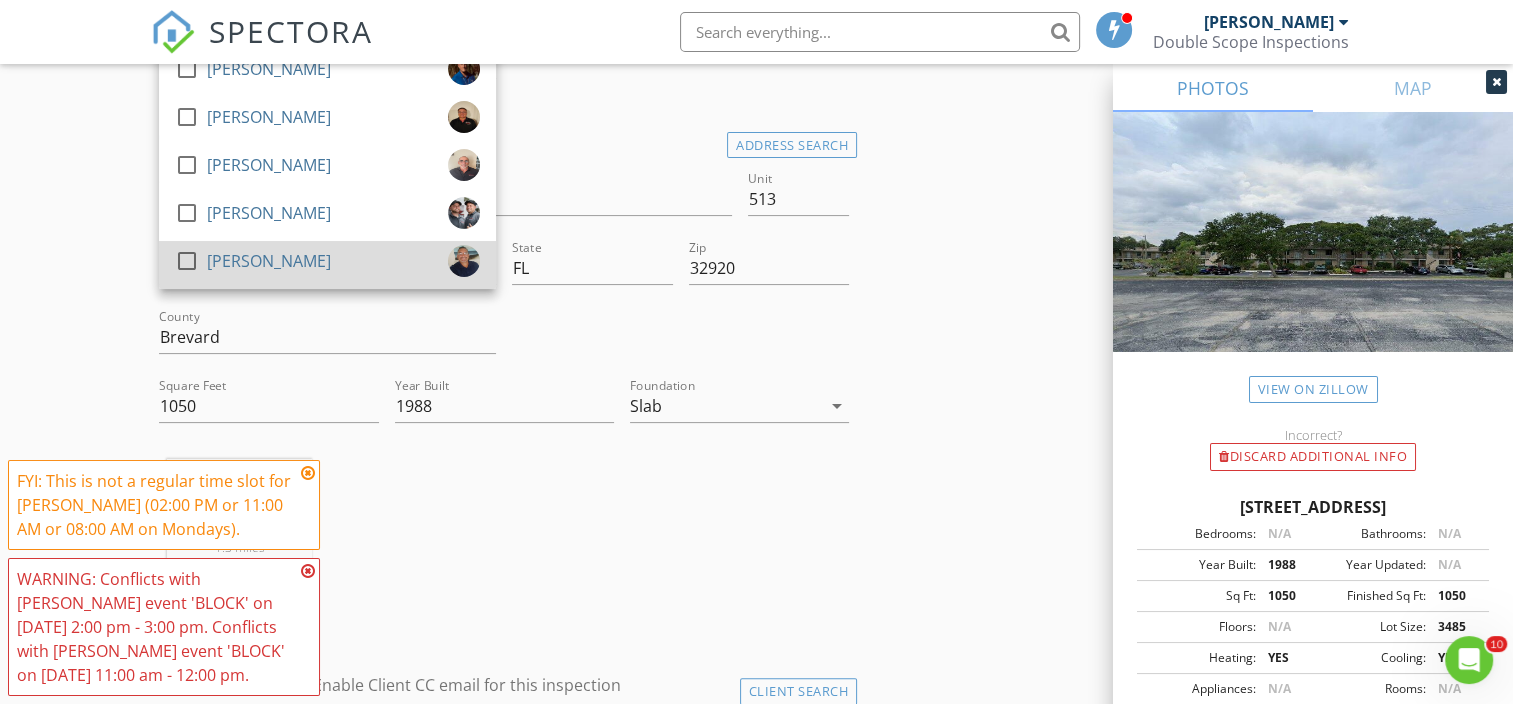 click on "check_box_outline_blank   Richard Clark" at bounding box center [327, 265] 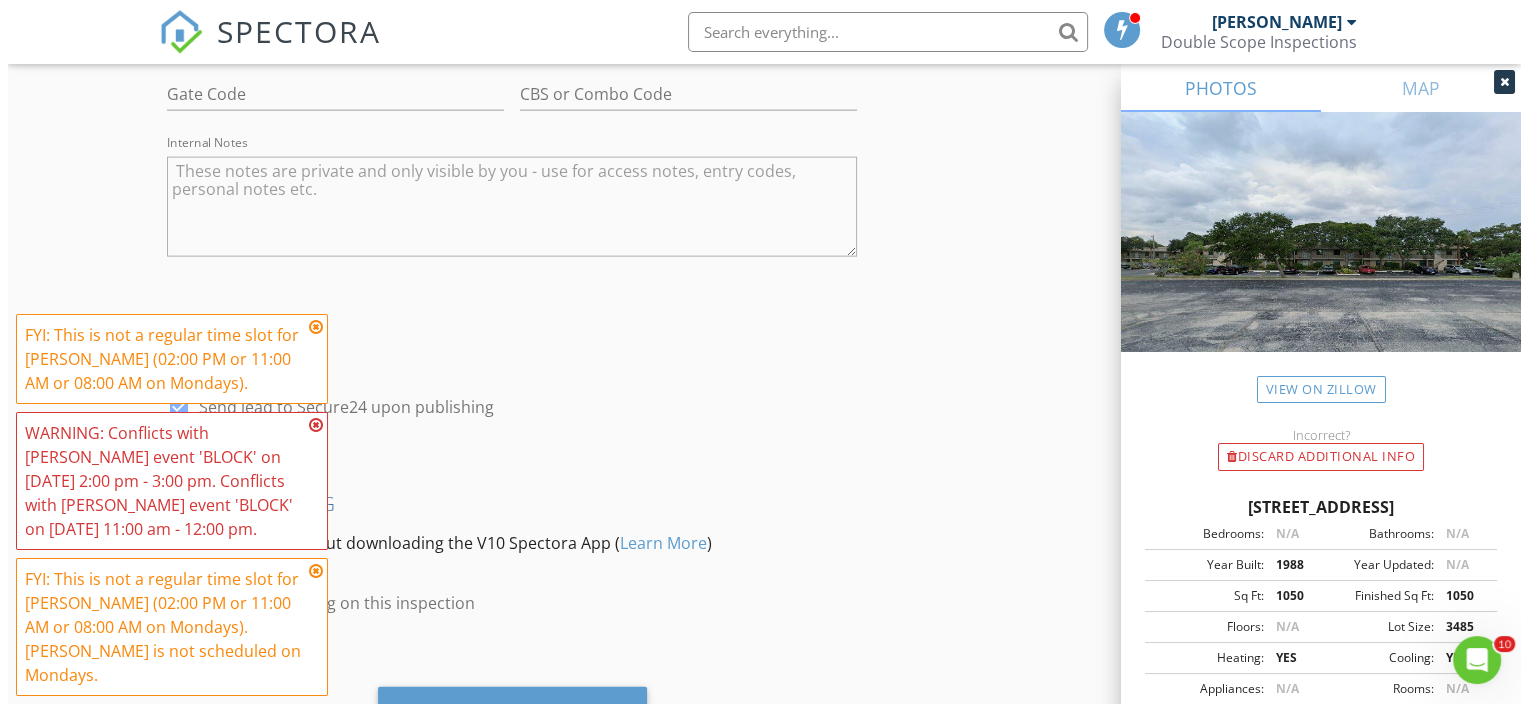 scroll, scrollTop: 4626, scrollLeft: 0, axis: vertical 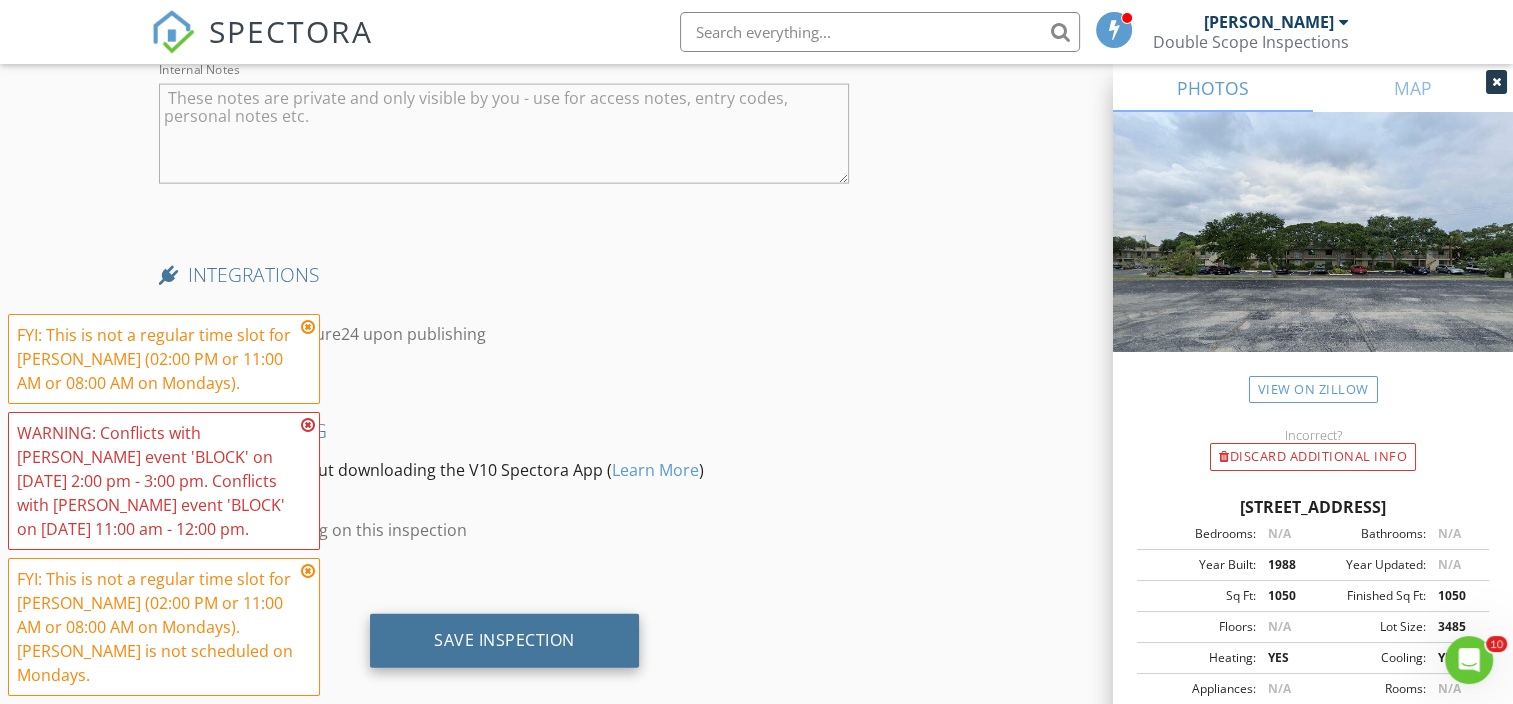 click on "Save Inspection" at bounding box center (504, 641) 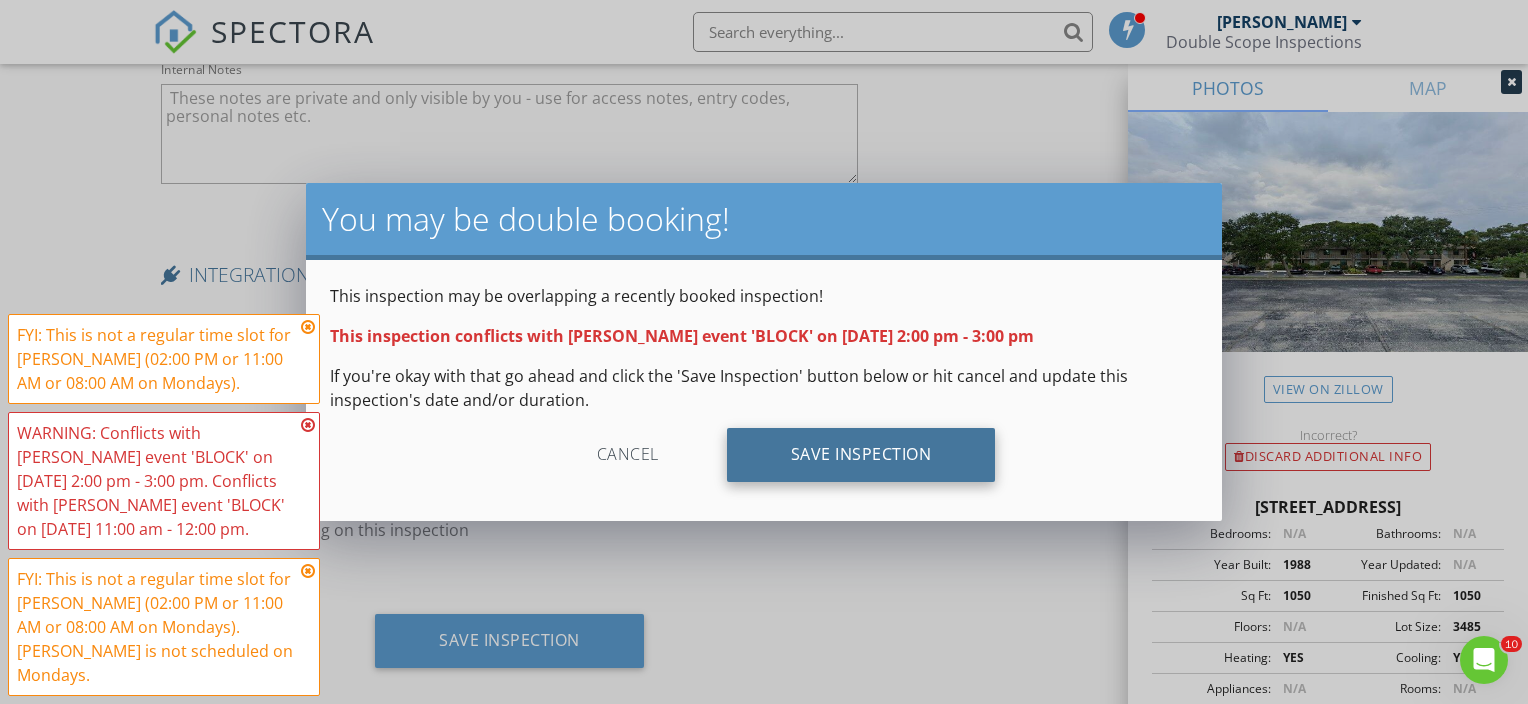 click on "Save Inspection" at bounding box center [861, 455] 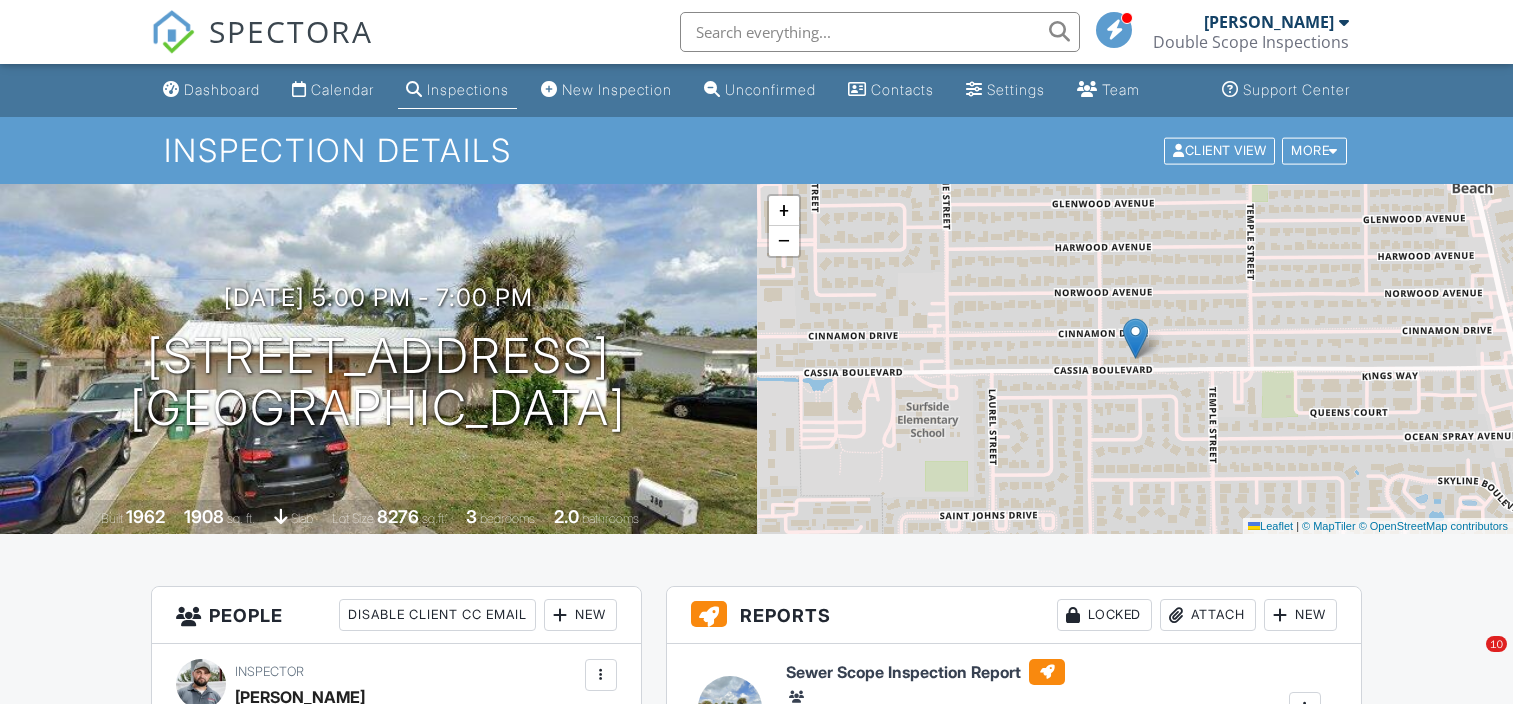 scroll, scrollTop: 649, scrollLeft: 0, axis: vertical 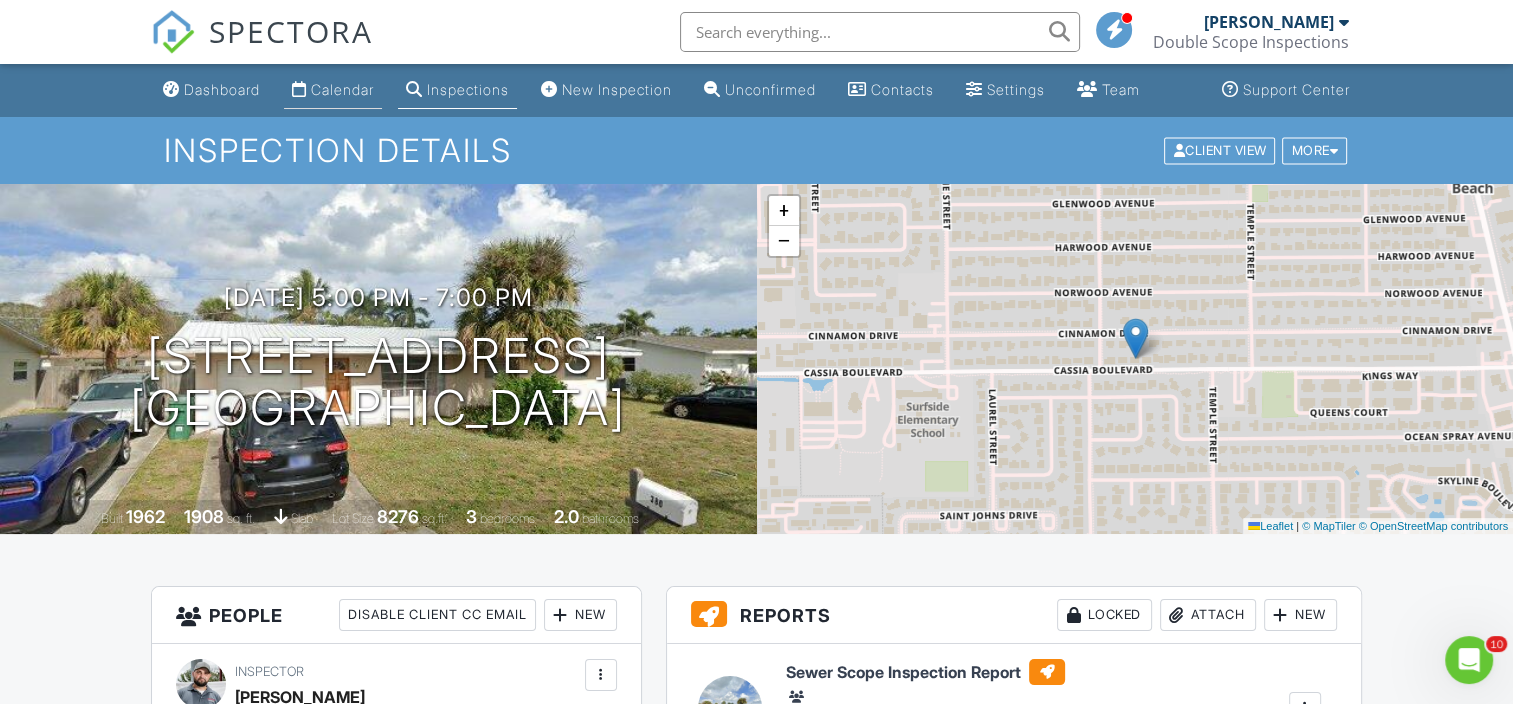 click on "Calendar" at bounding box center (342, 89) 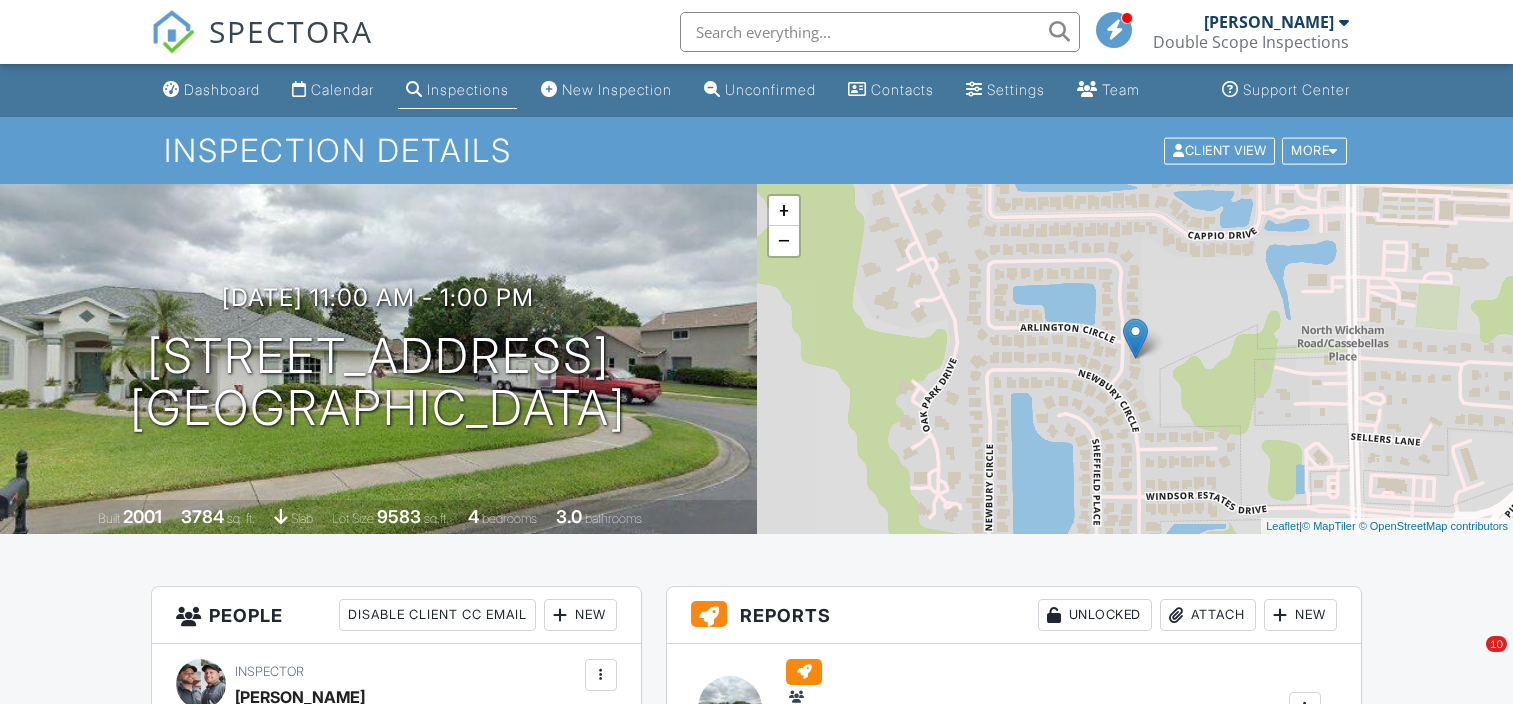 scroll, scrollTop: 592, scrollLeft: 0, axis: vertical 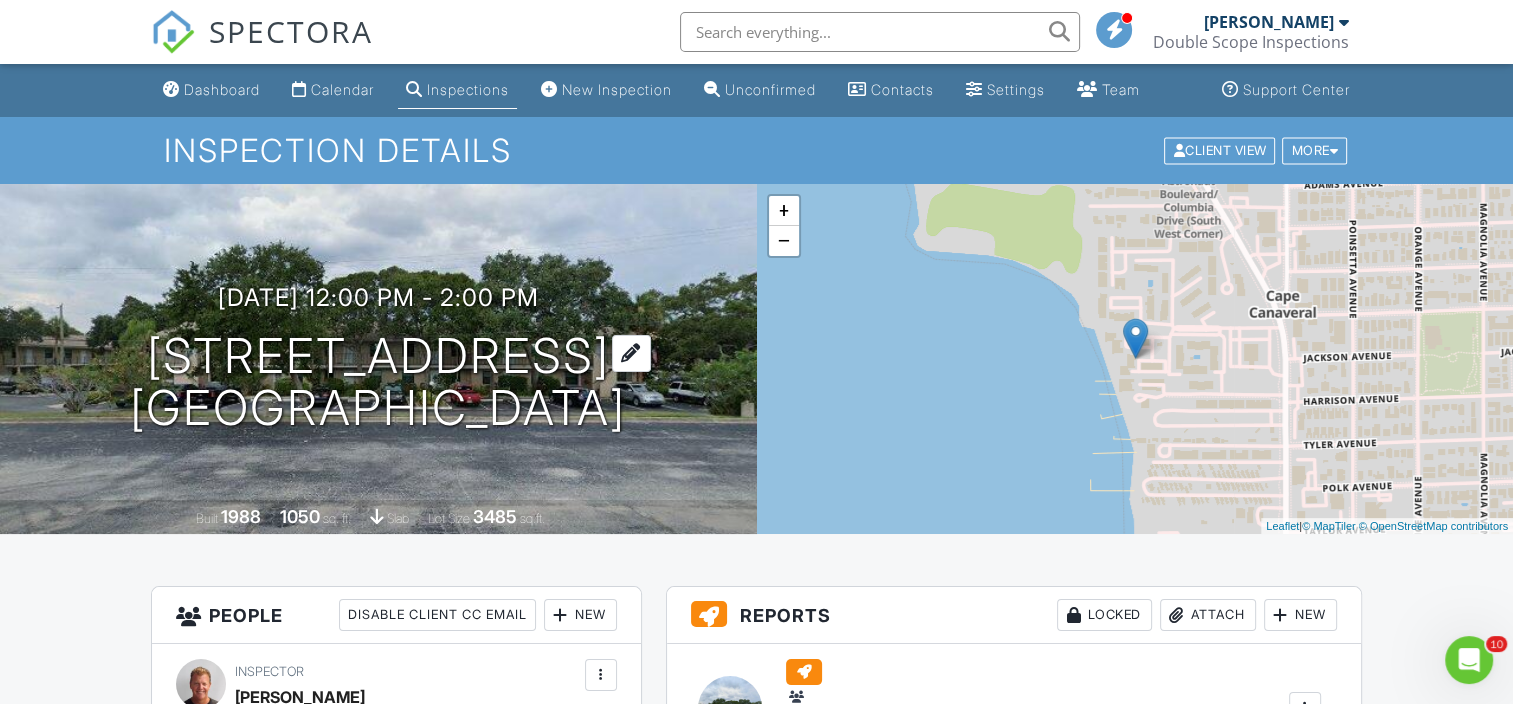 click on "201 International Dr 513
Cape Canaveral, FL 32920" at bounding box center [378, 383] 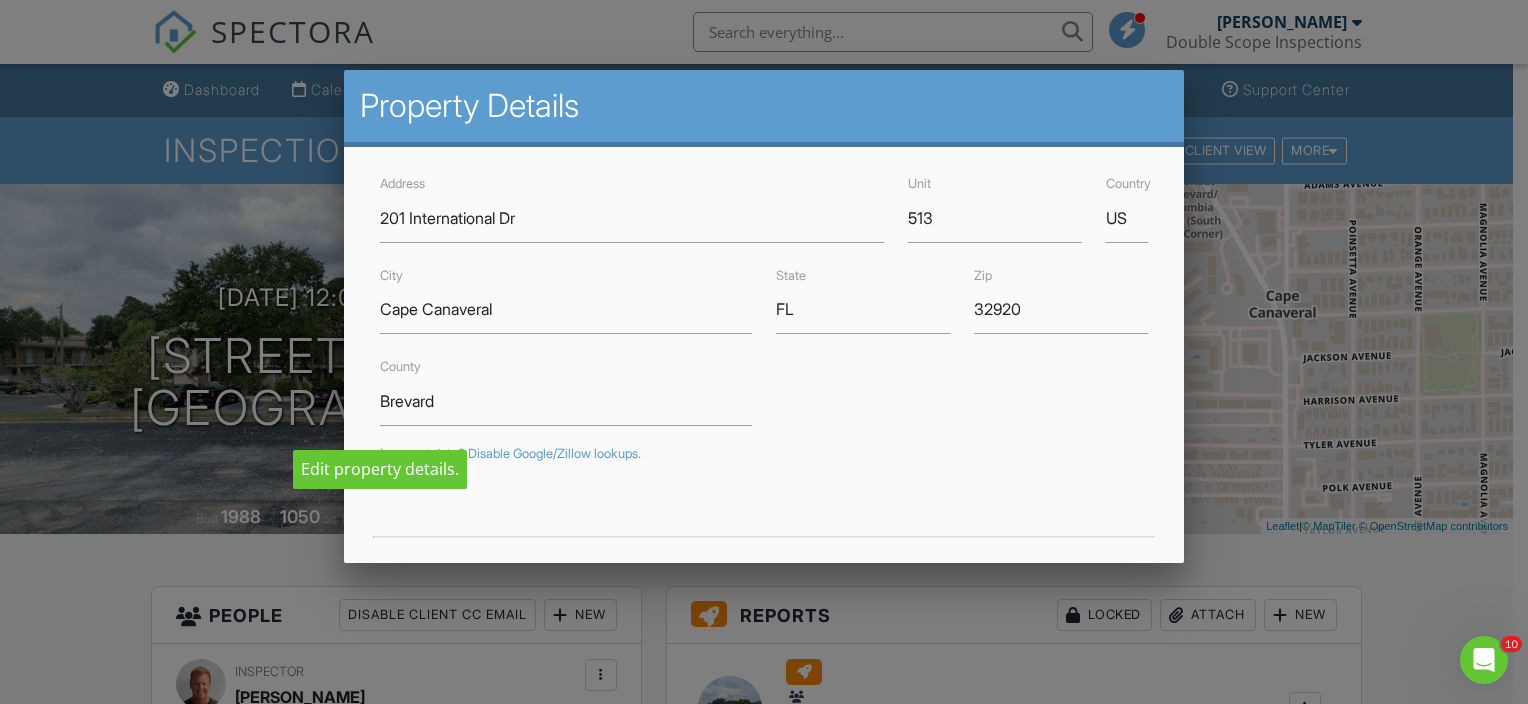 click at bounding box center [764, 340] 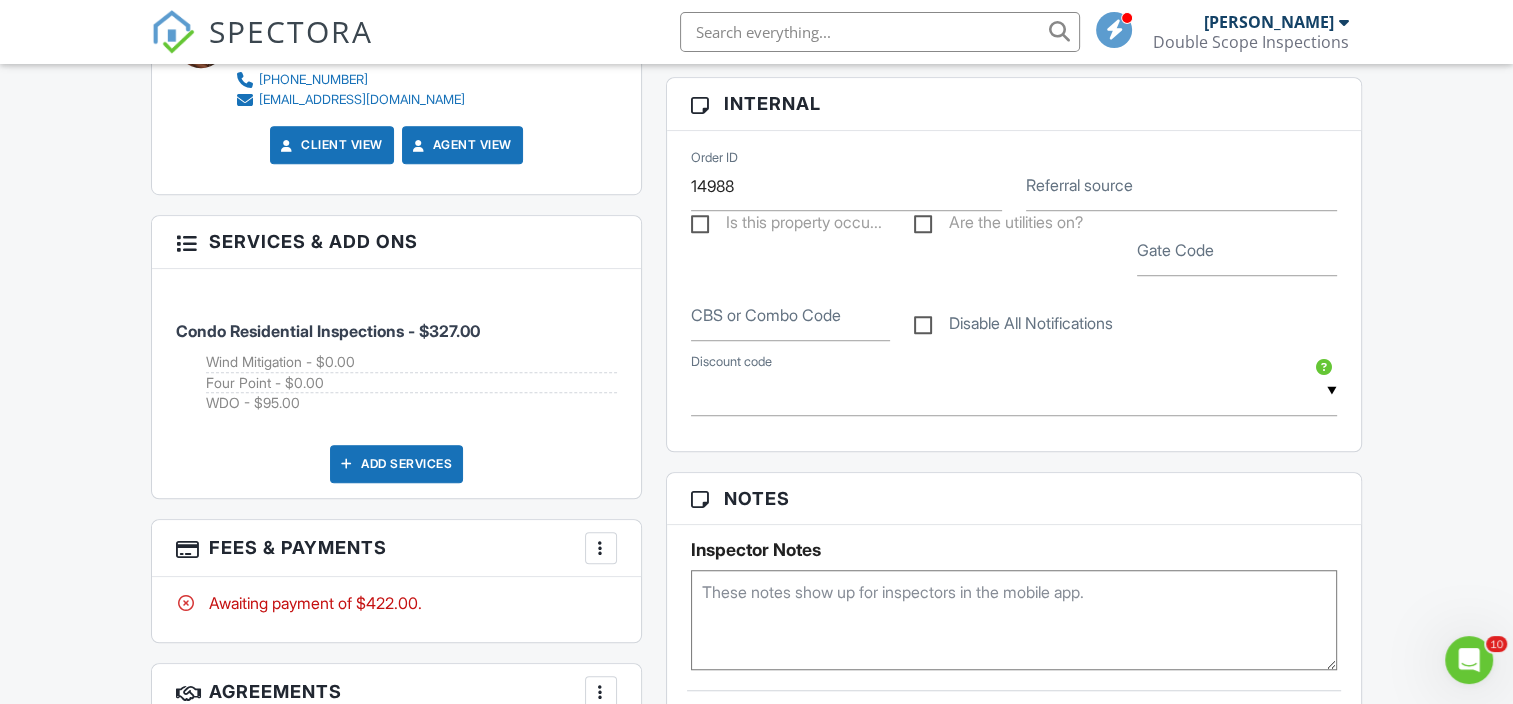 scroll, scrollTop: 1349, scrollLeft: 0, axis: vertical 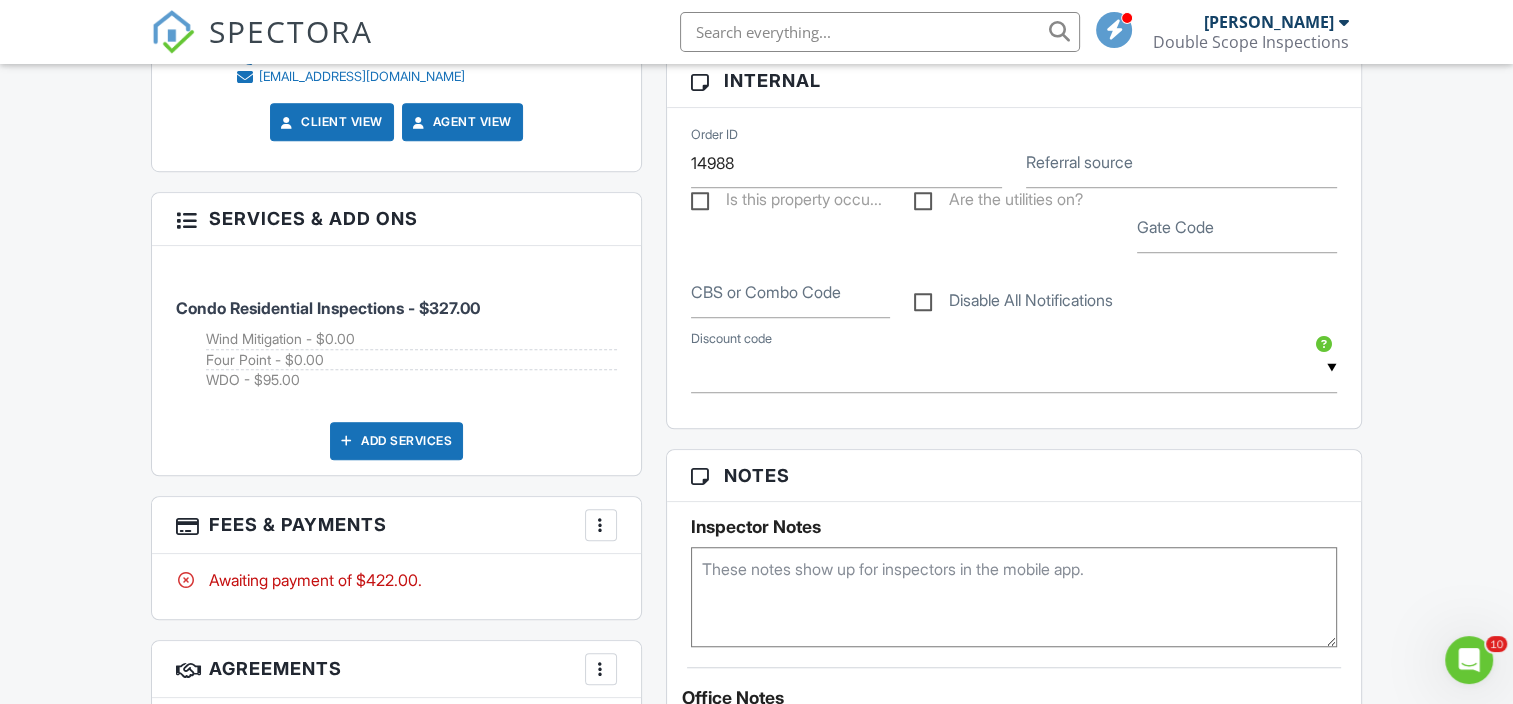 click at bounding box center (1014, 597) 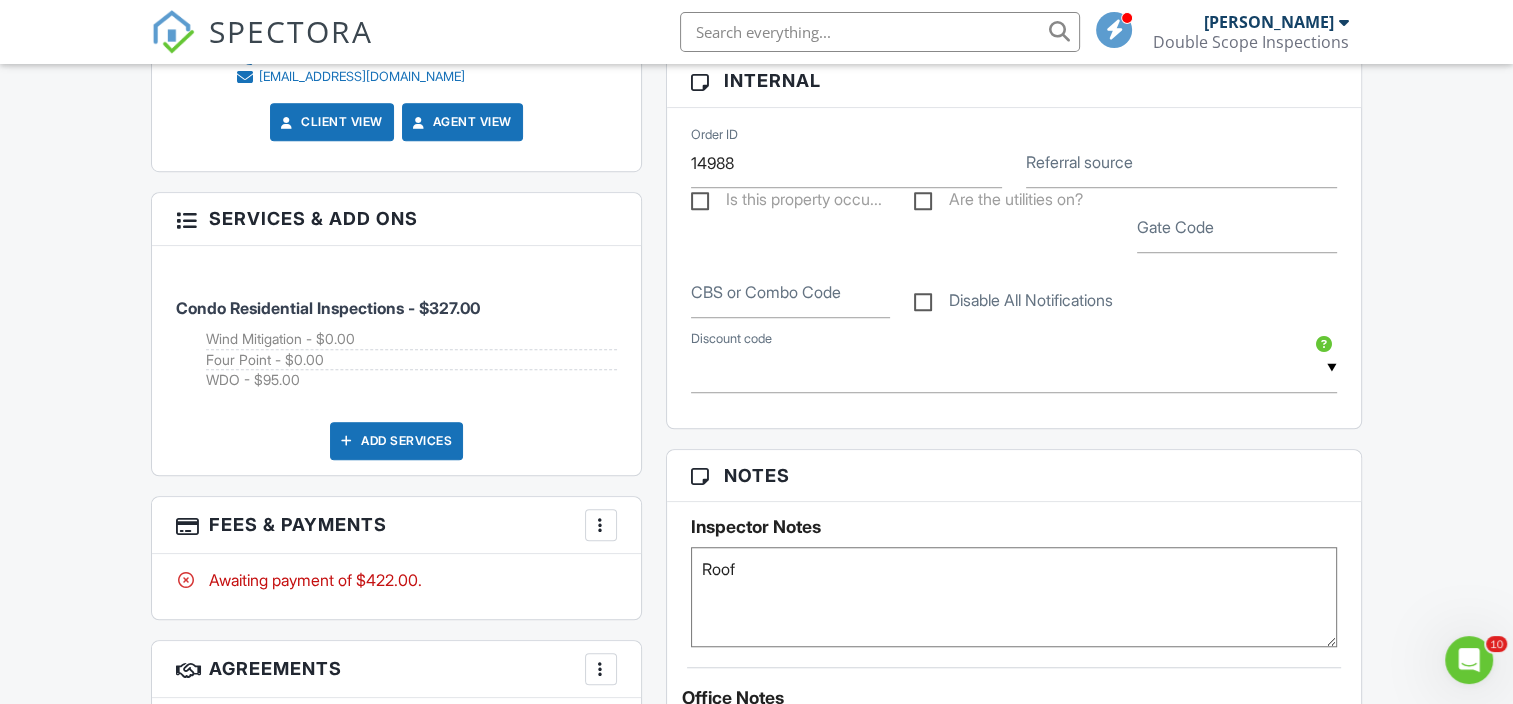 paste on "P17-1063" 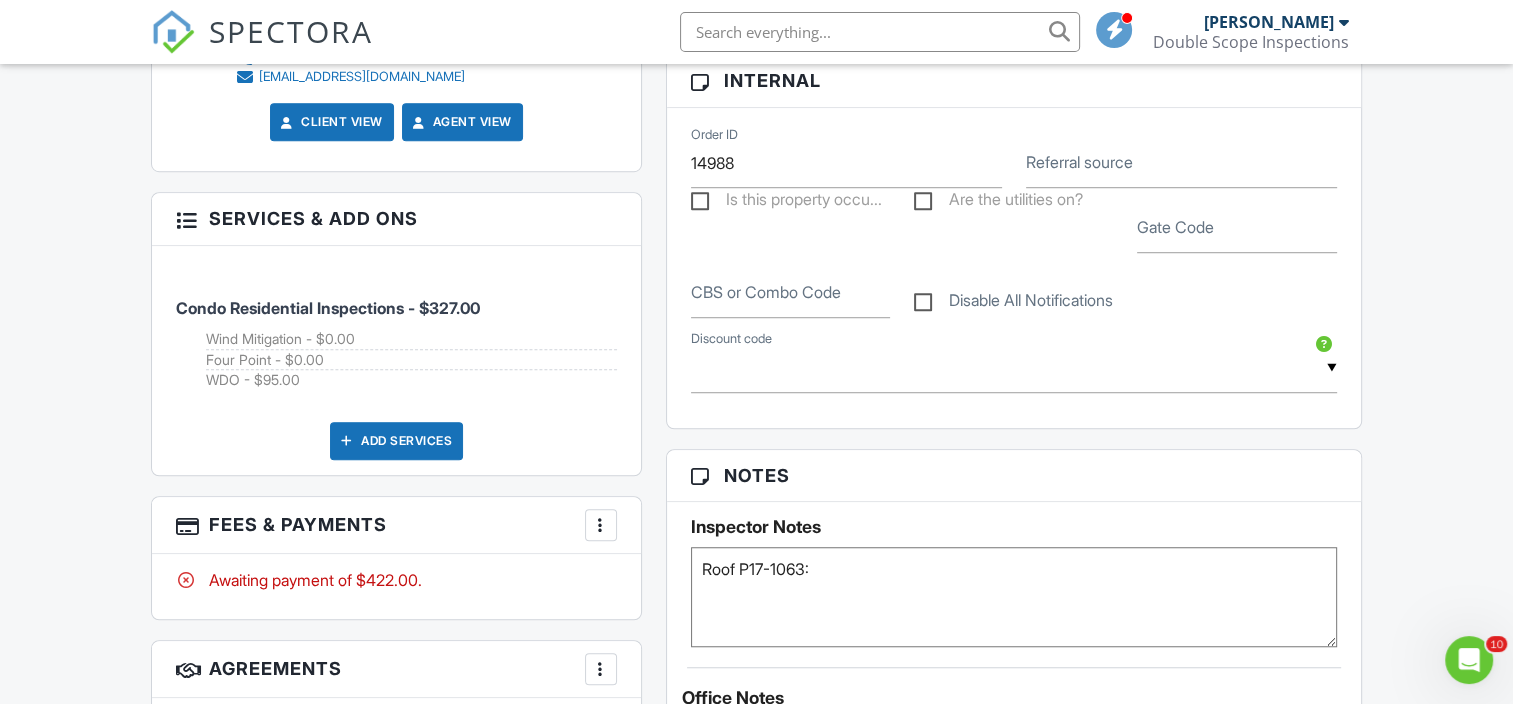 click on "Dashboard
Calendar
Inspections
New Inspection
Unconfirmed
Contacts
Settings
Team
Support Center
Inspection Details
Client View
More
Property Details
Reschedule
Reorder / Copy
Share
Cancel
Delete
Print Order
Convert to V9
Disable Pass on CC Fees
View Change Log
07/14/2025 12:00 pm
- 2:00 pm
201 International Dr 513
Cape Canaveral, FL 32920
Built
1988
1050
sq. ft.
slab
Lot Size
3485
sq.ft.
+ − Leaflet  |  © MapTiler   © OpenStreetMap contributors
All emails and texts are disabled for this inspection!
Turn on emails and texts
Turn on and Requeue Notifications
Reports
Locked
Attach
New
(Untitled report)" at bounding box center [756, 473] 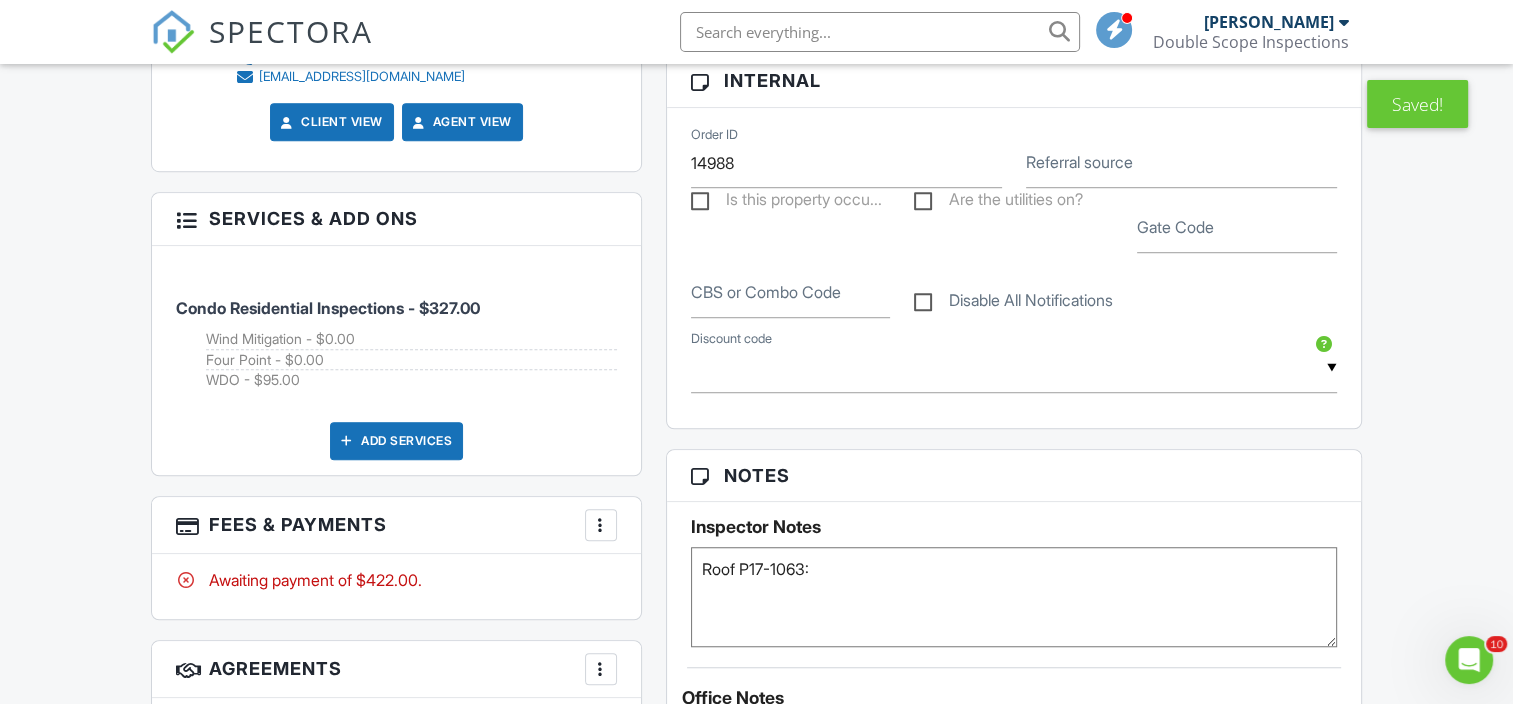 click on "Roof P17-1063:" at bounding box center (1014, 597) 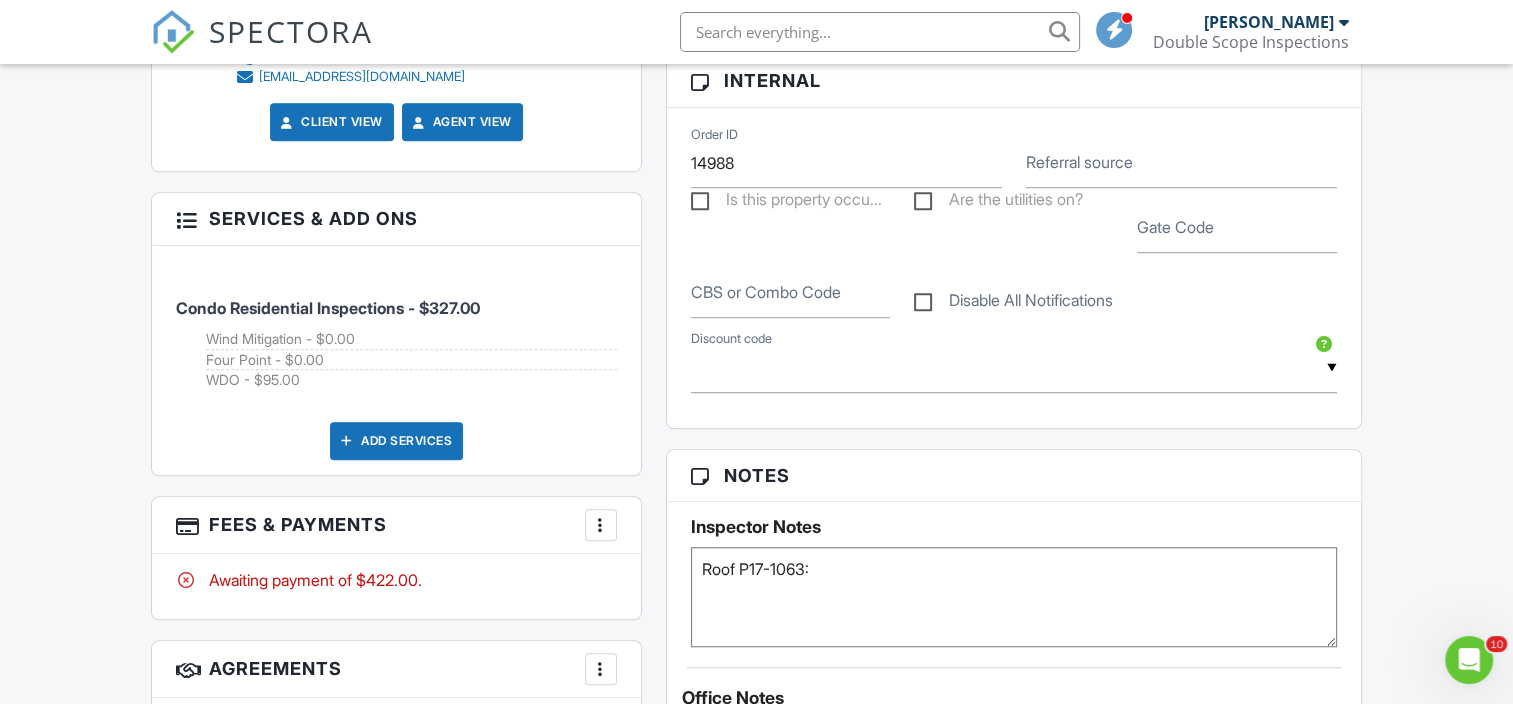 click on "Roof P17-1063:" at bounding box center (1014, 597) 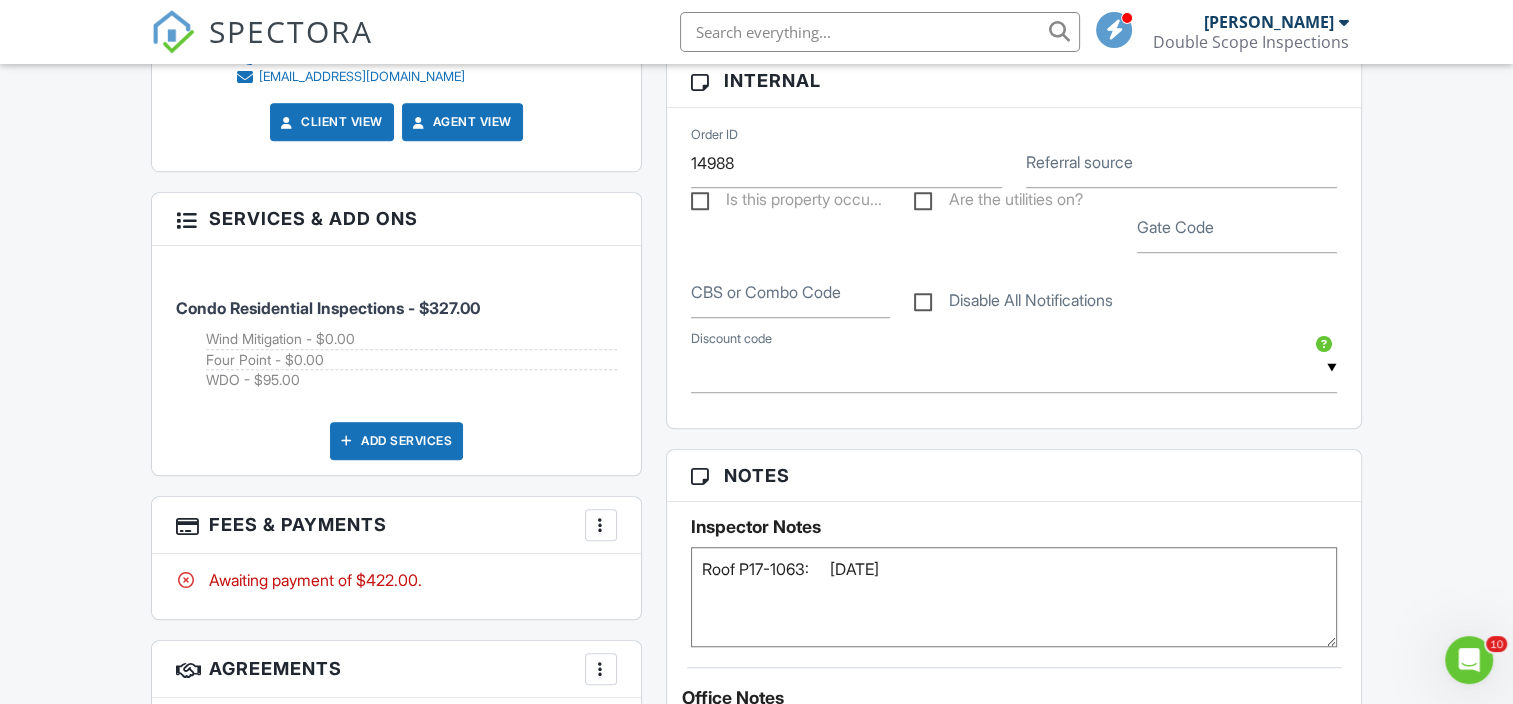 click on "Roof P17-1063: 	05/30/2018" at bounding box center [1014, 597] 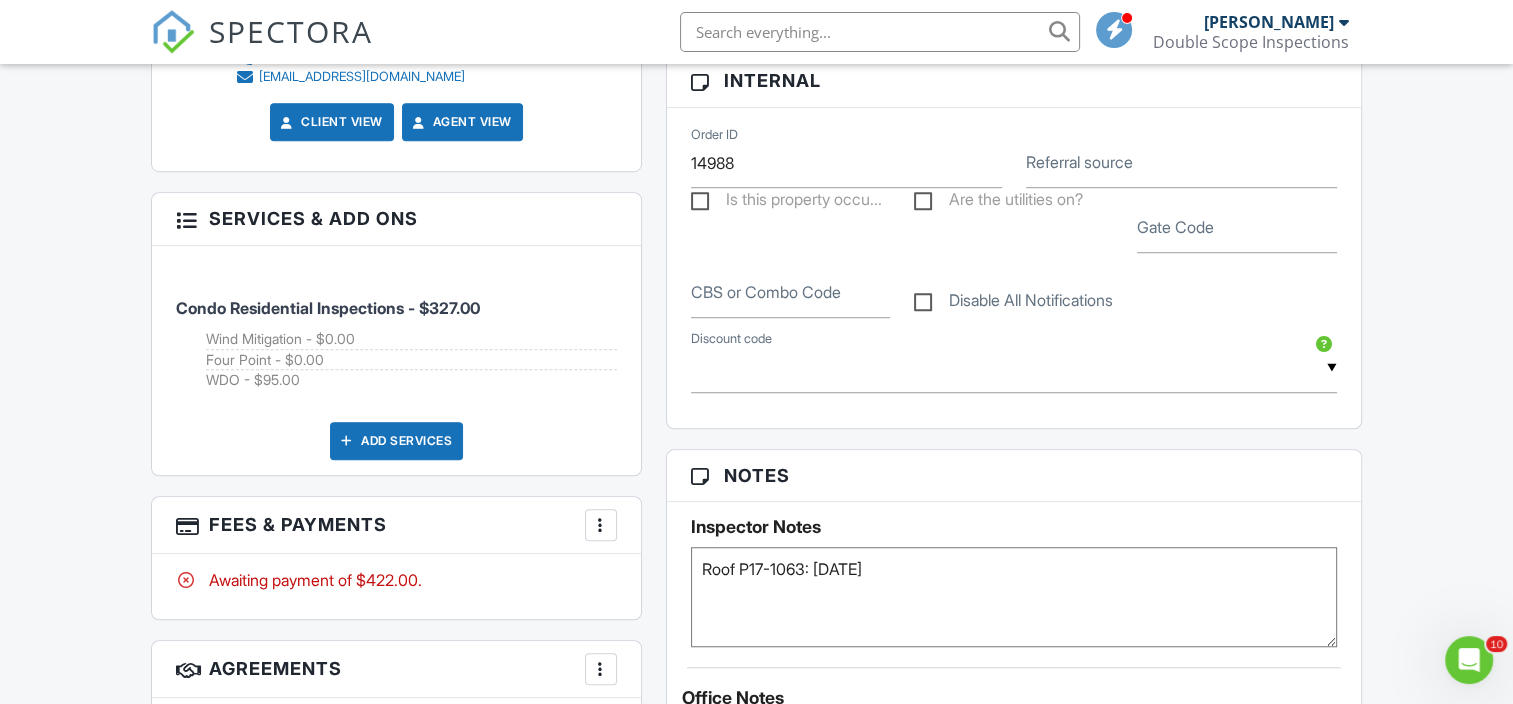 type on "Roof P17-1063: [DATE]" 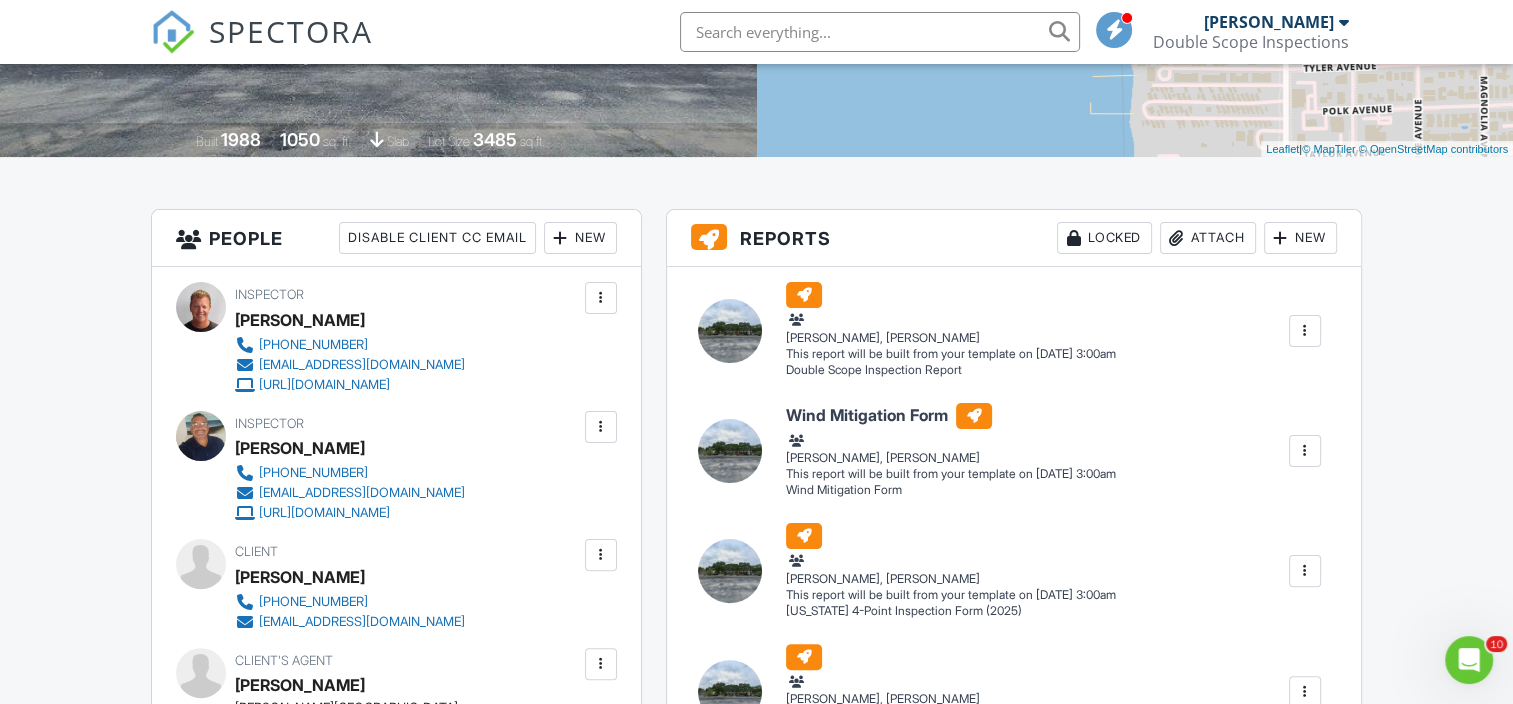 scroll, scrollTop: 351, scrollLeft: 0, axis: vertical 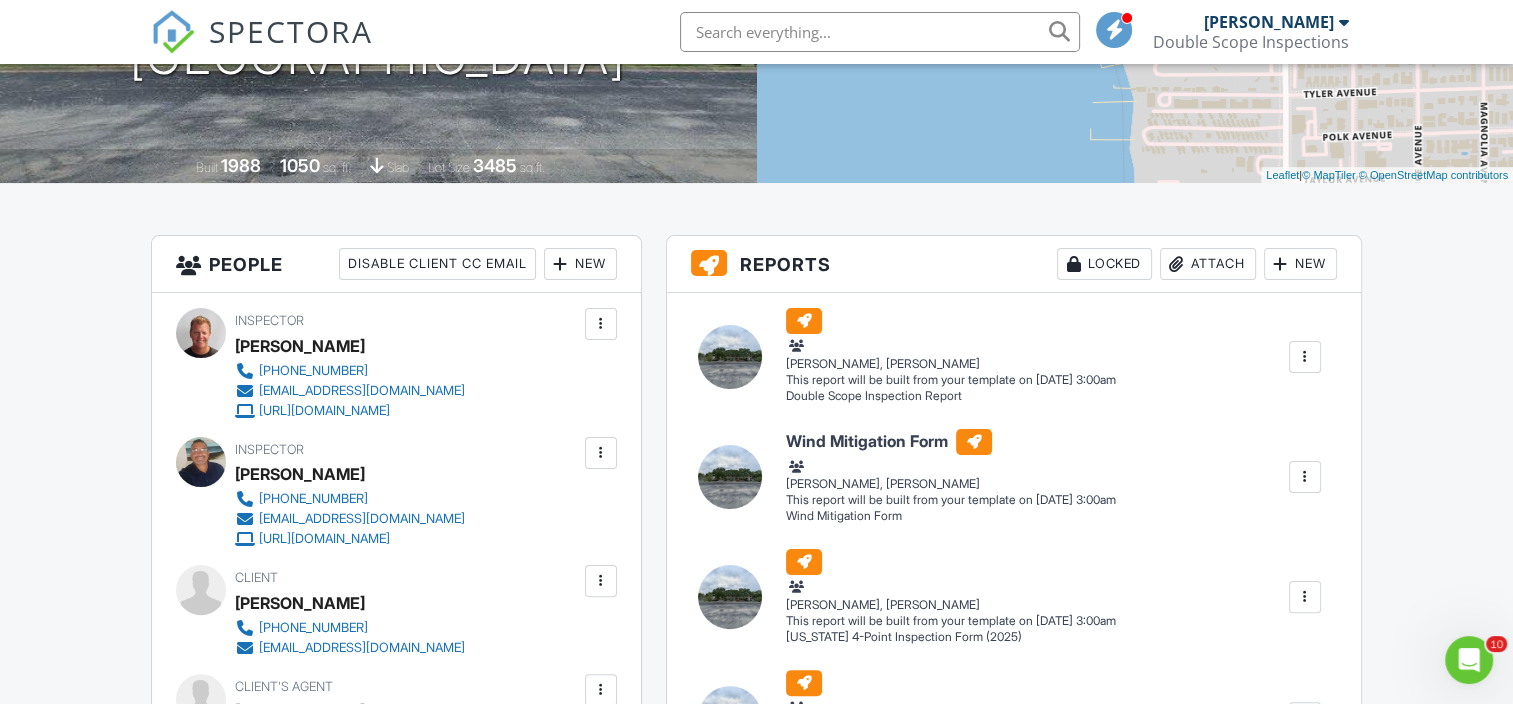 click at bounding box center (1305, 477) 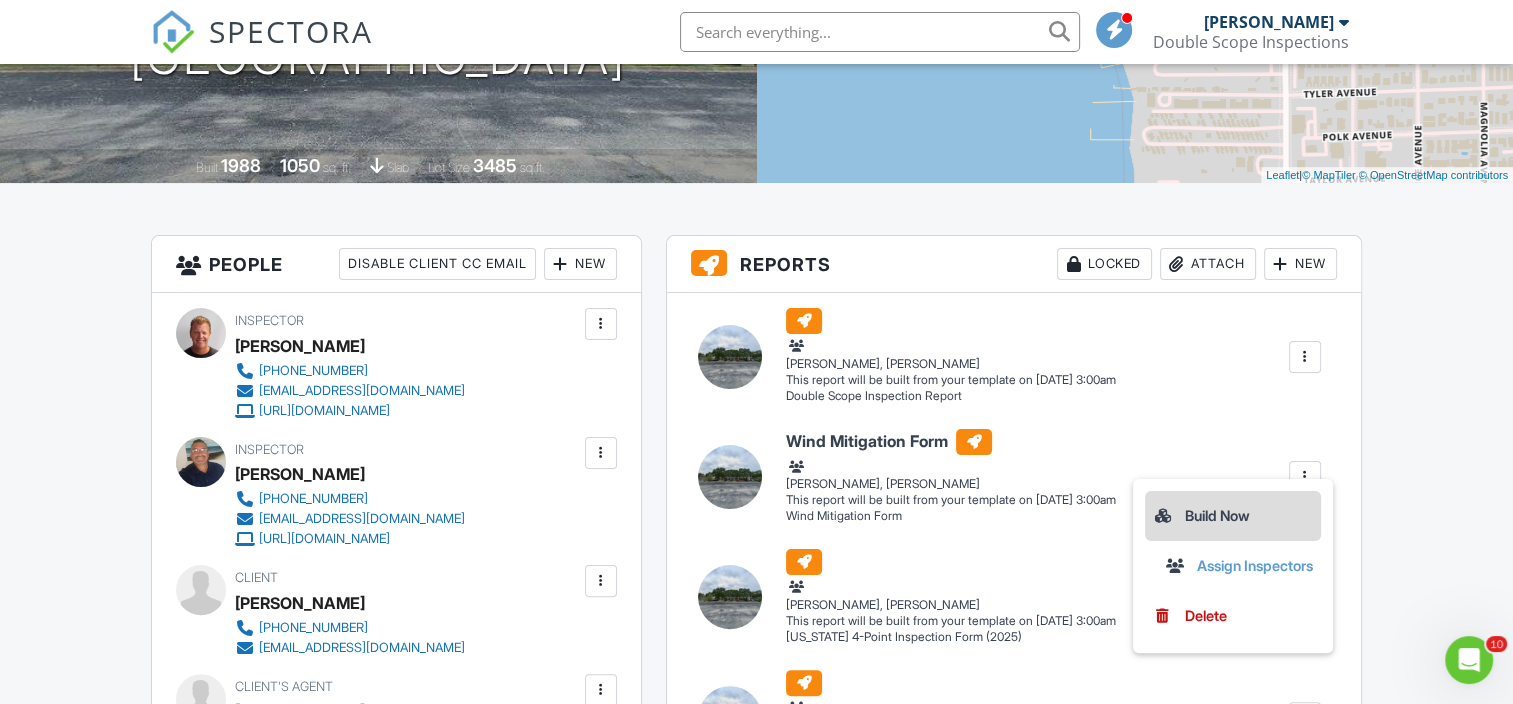click on "Build Now" at bounding box center (1233, 516) 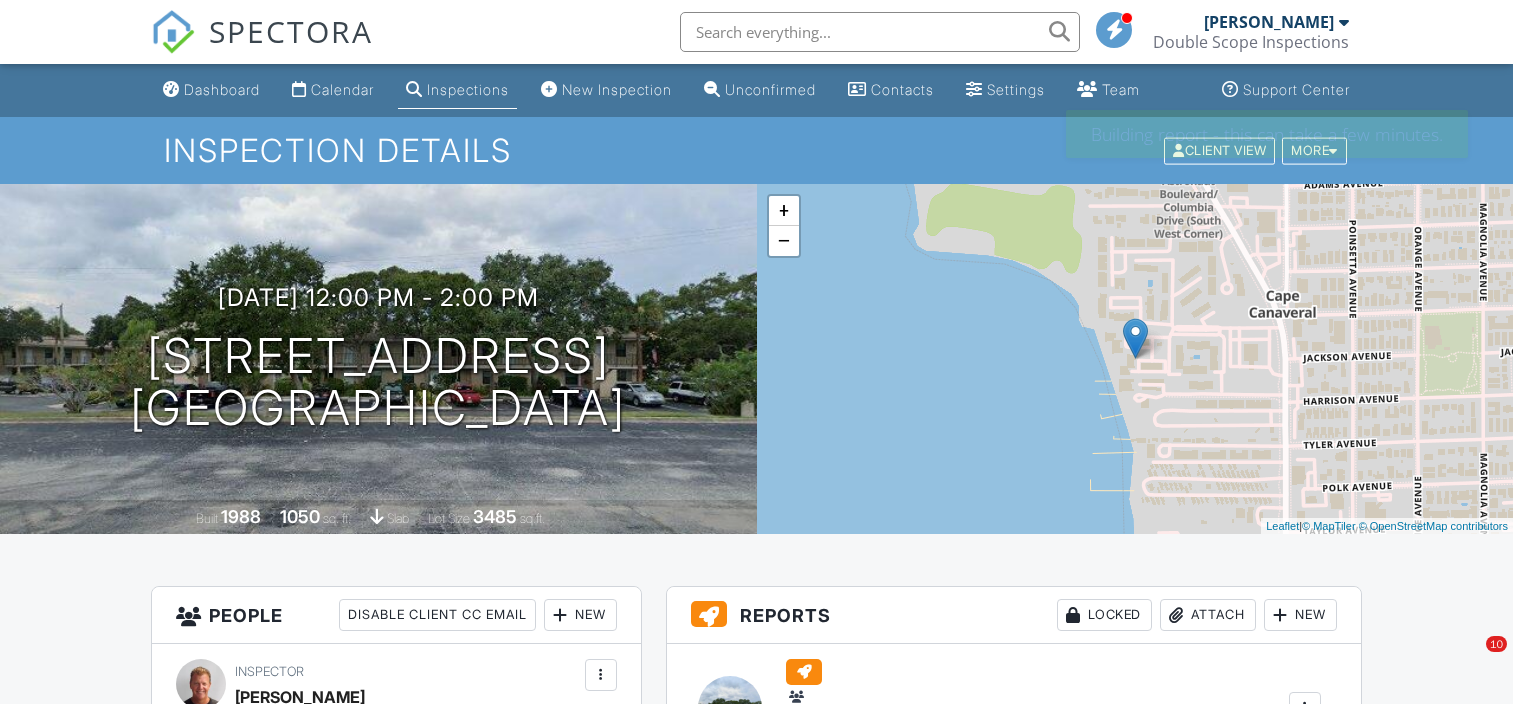 scroll, scrollTop: 0, scrollLeft: 0, axis: both 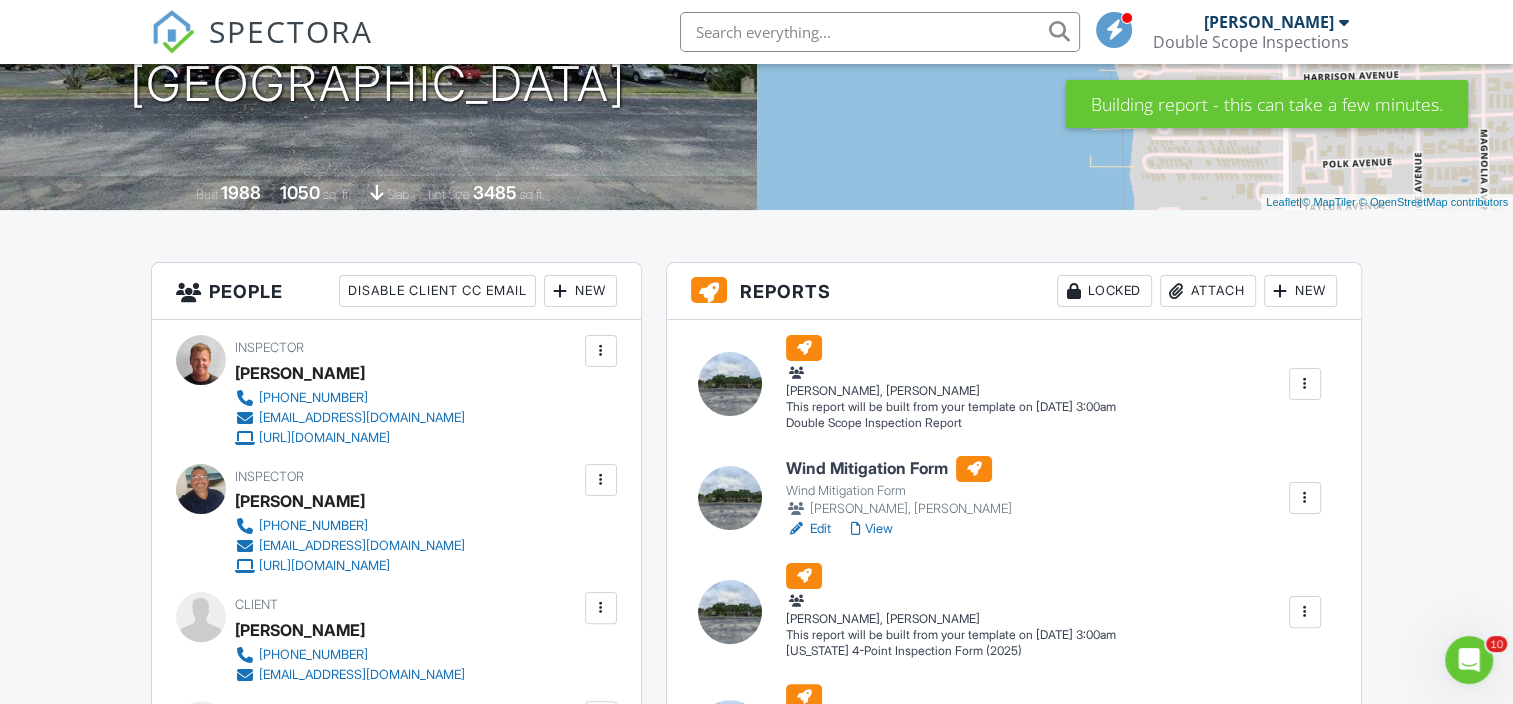 click on "Edit" at bounding box center (808, 529) 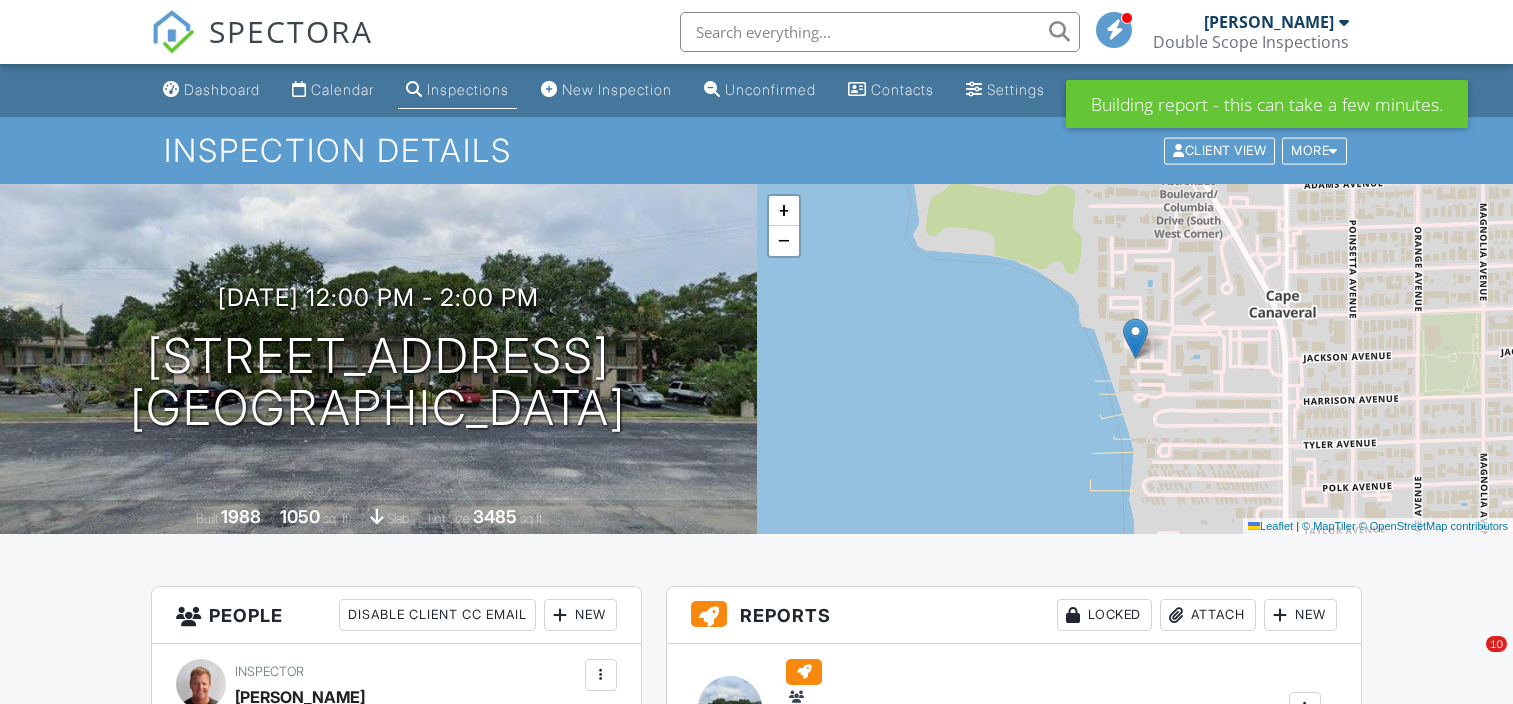 scroll, scrollTop: 324, scrollLeft: 0, axis: vertical 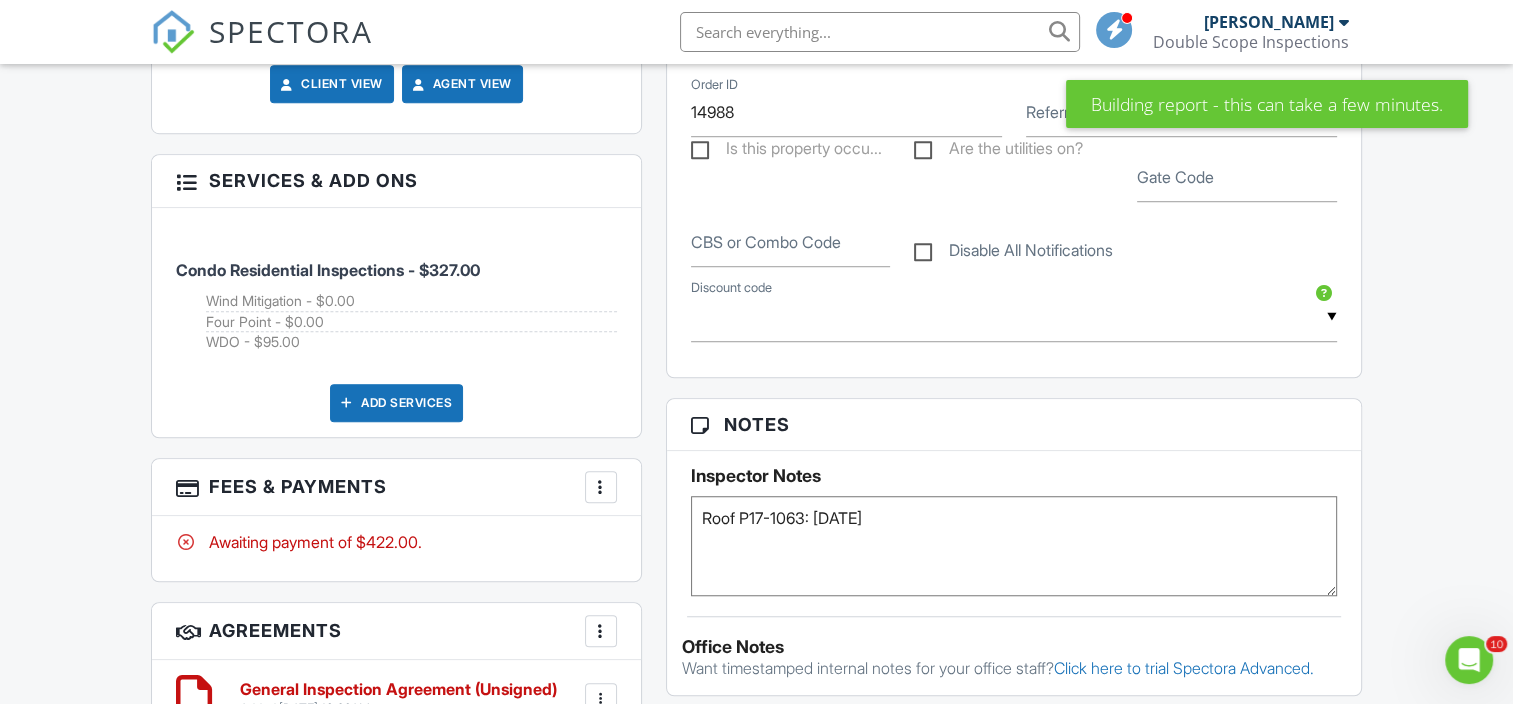 click on "Inspector Notes
Roof P17-1063: 05/30/2018" at bounding box center (1014, 531) 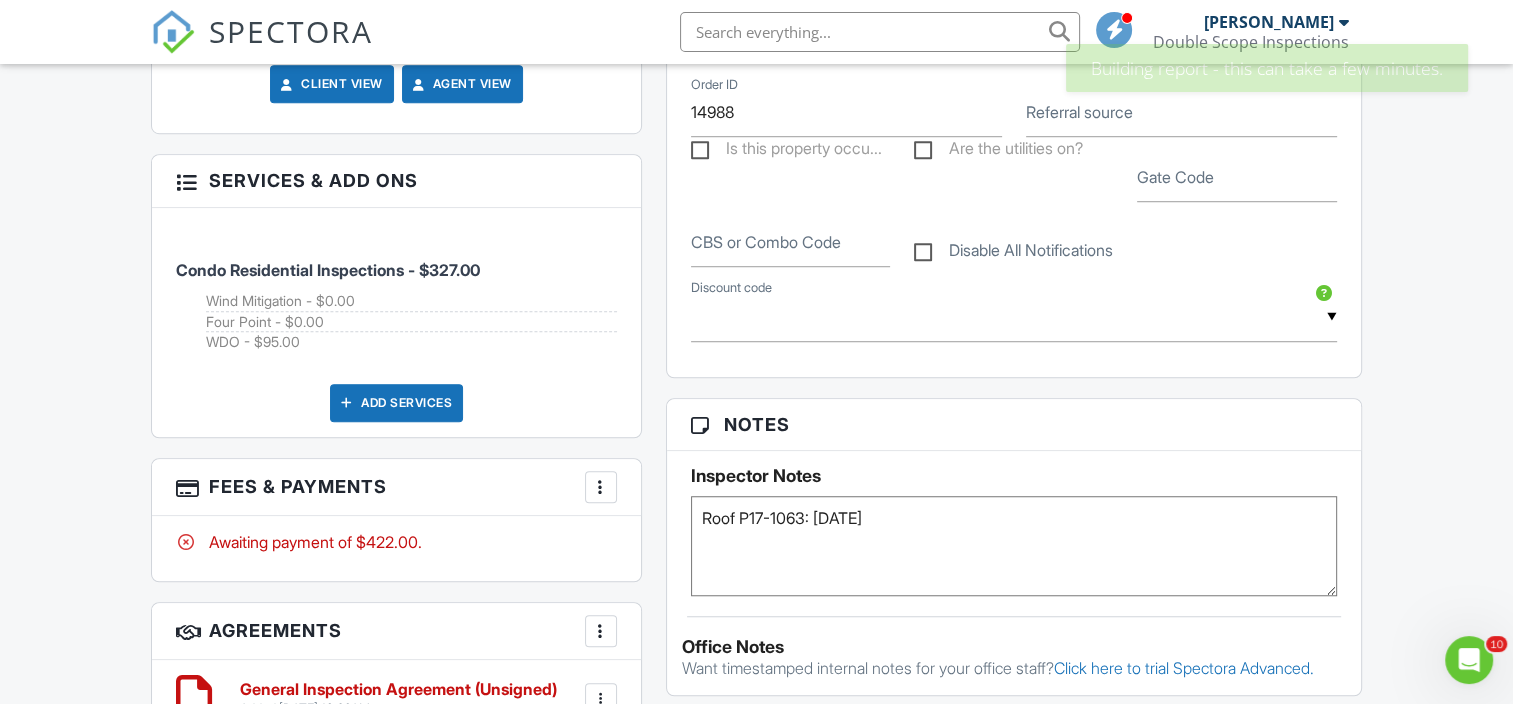 click on "Roof P17-1063: [DATE]" at bounding box center [1014, 546] 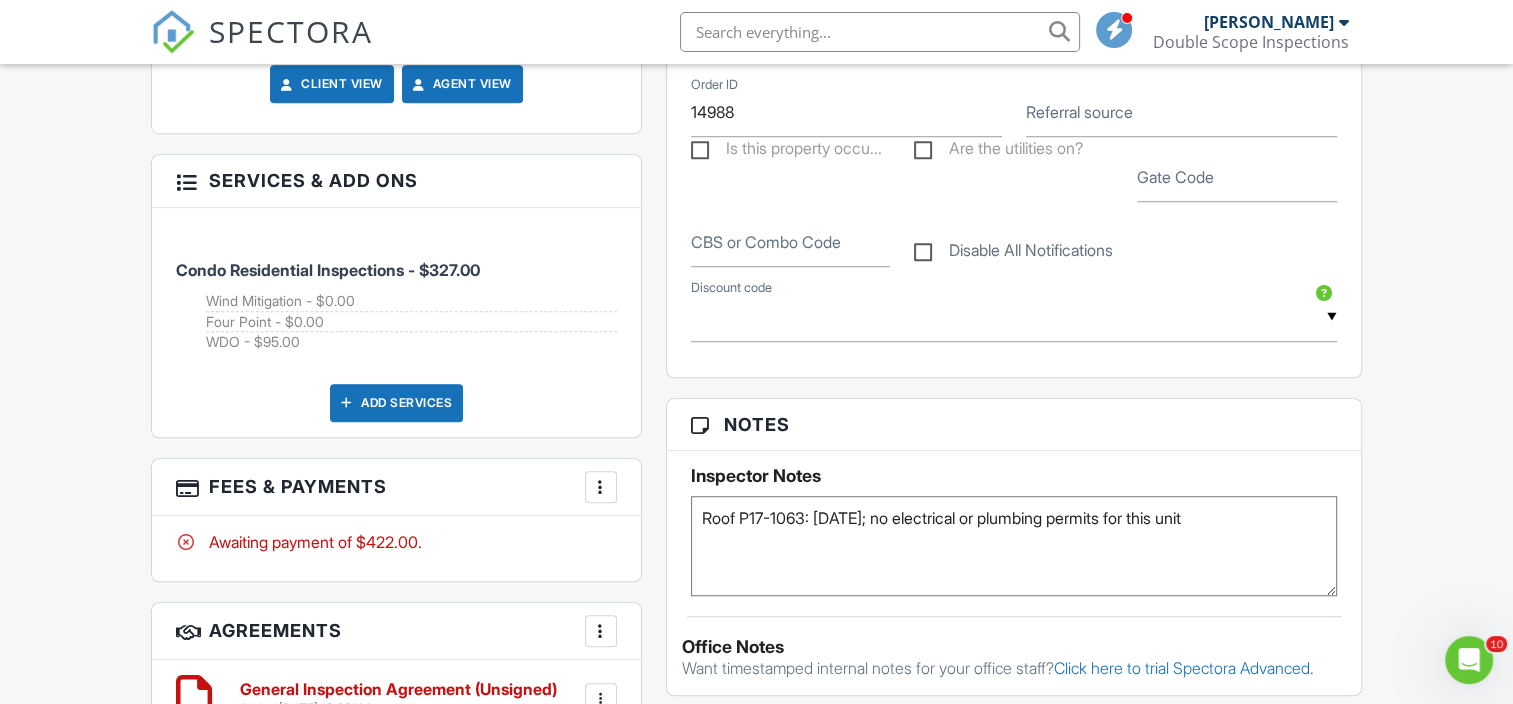 type on "Roof P17-1063: 05/30/2018; no electrical or plumbing permits for this unit" 